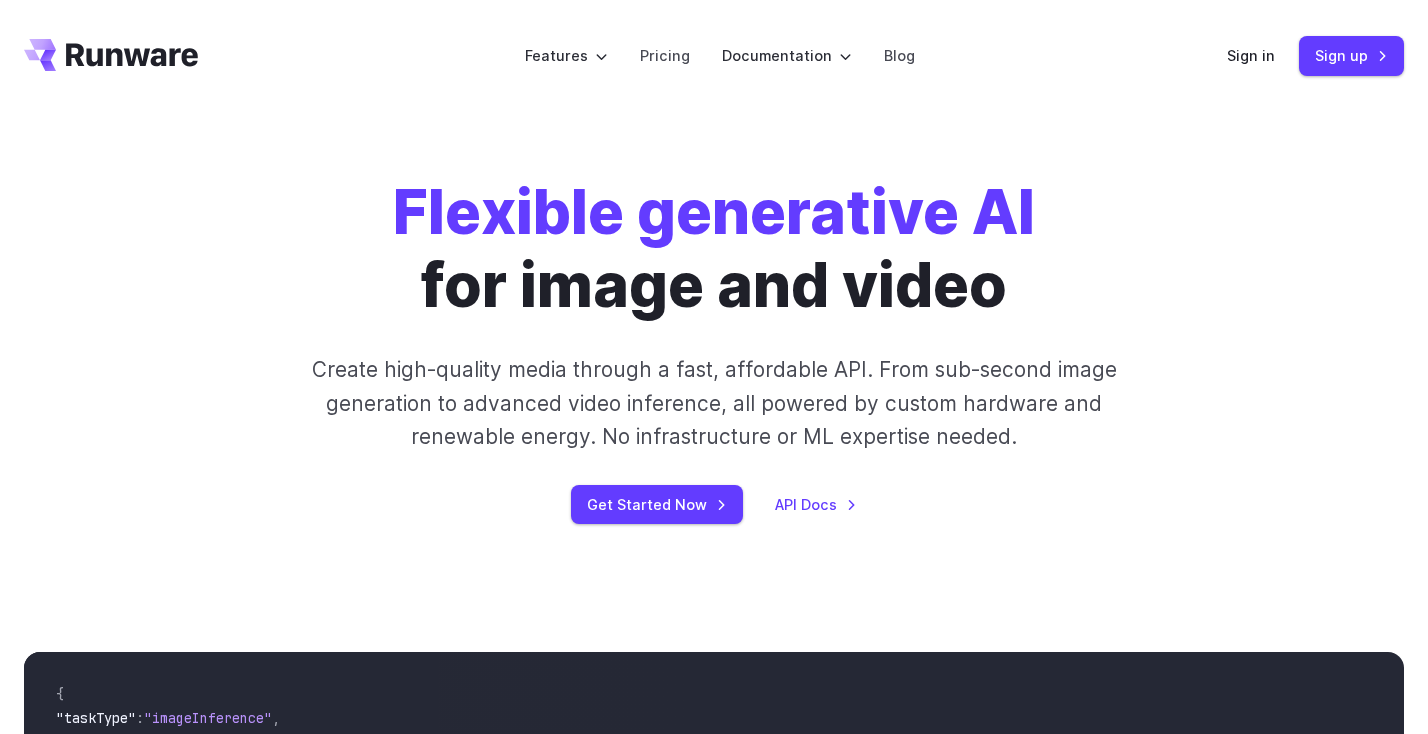click on "Pricing" at bounding box center (665, 55) 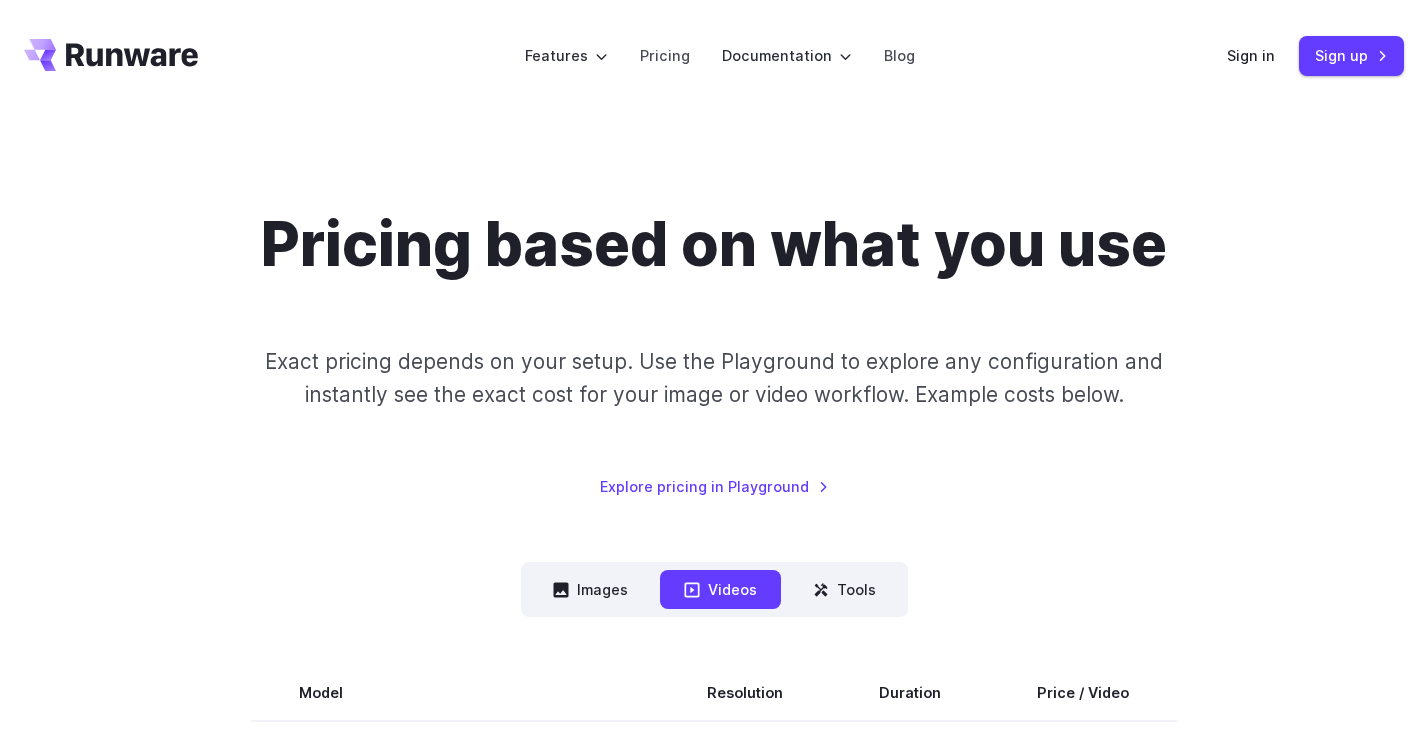 scroll, scrollTop: 0, scrollLeft: 0, axis: both 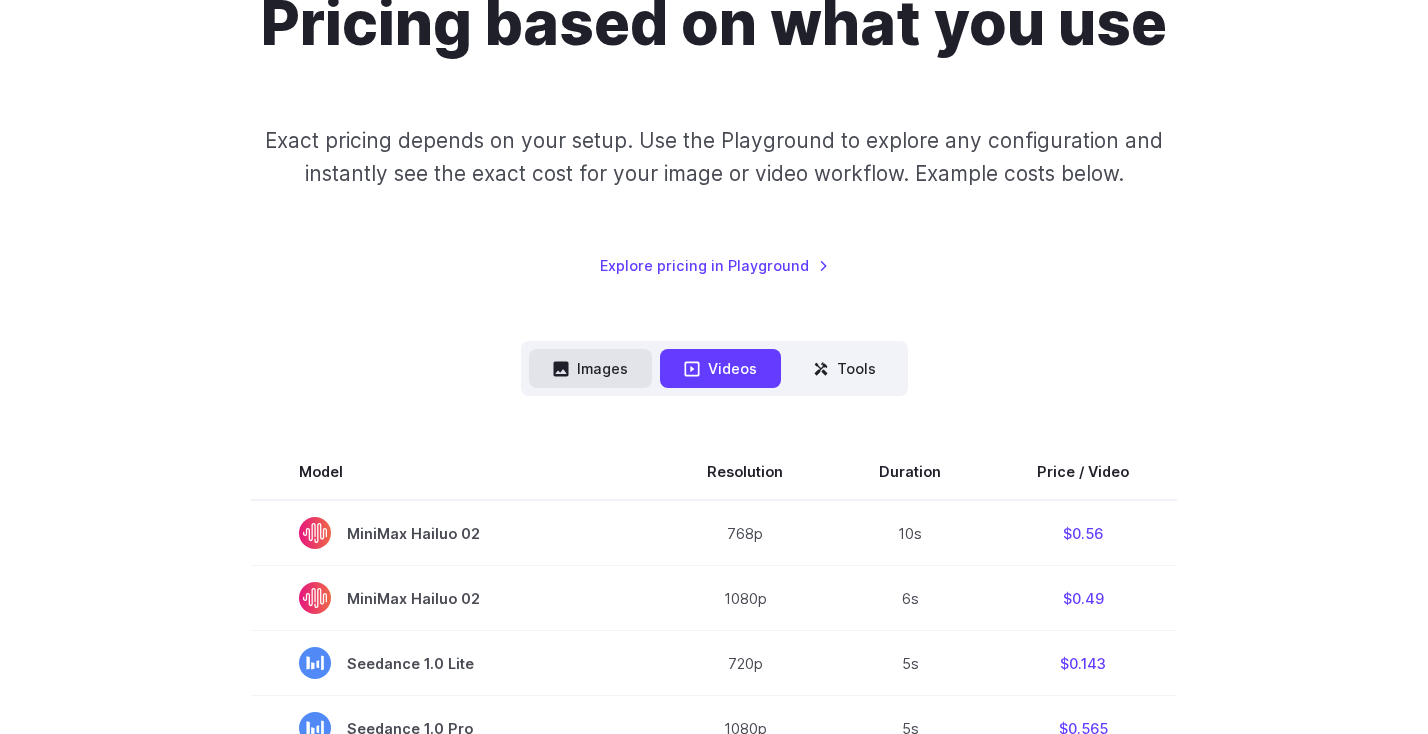 click on "Images" at bounding box center (590, 368) 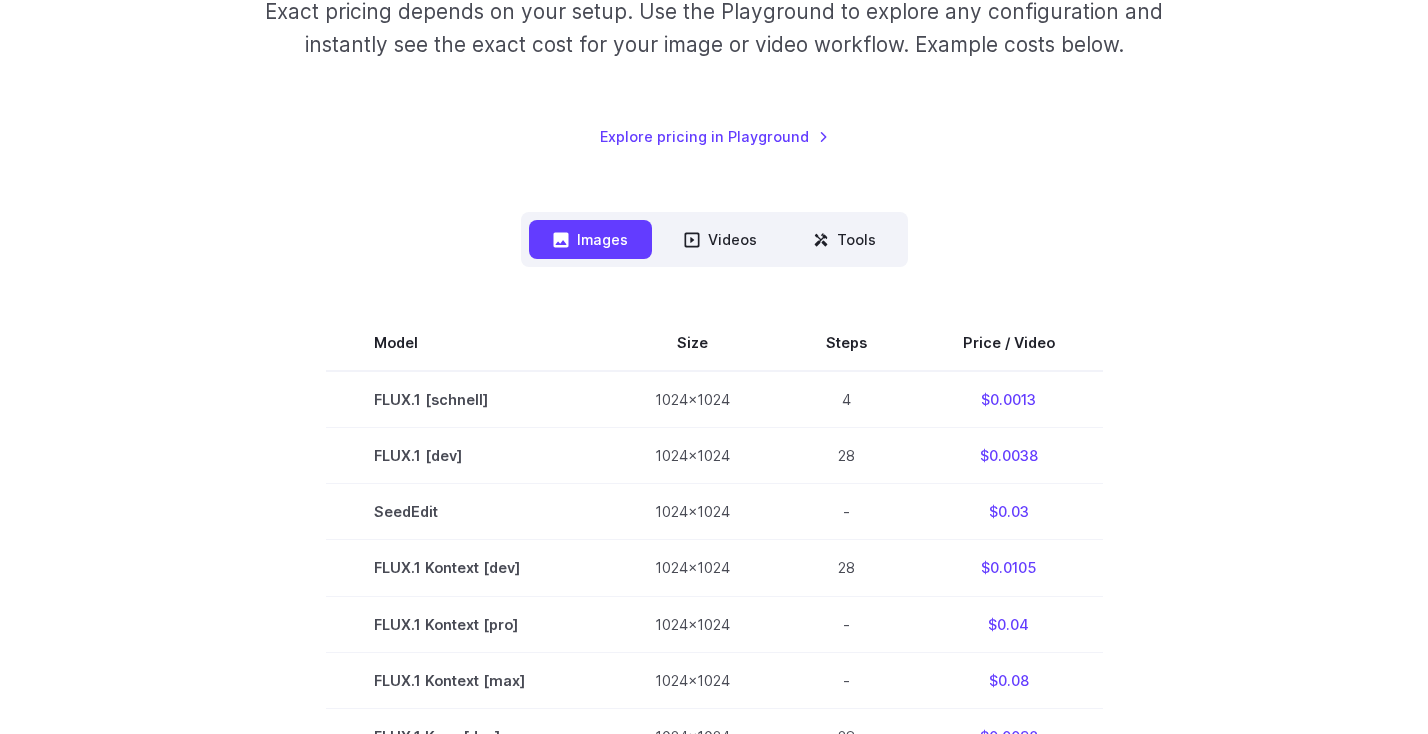 scroll, scrollTop: 0, scrollLeft: 0, axis: both 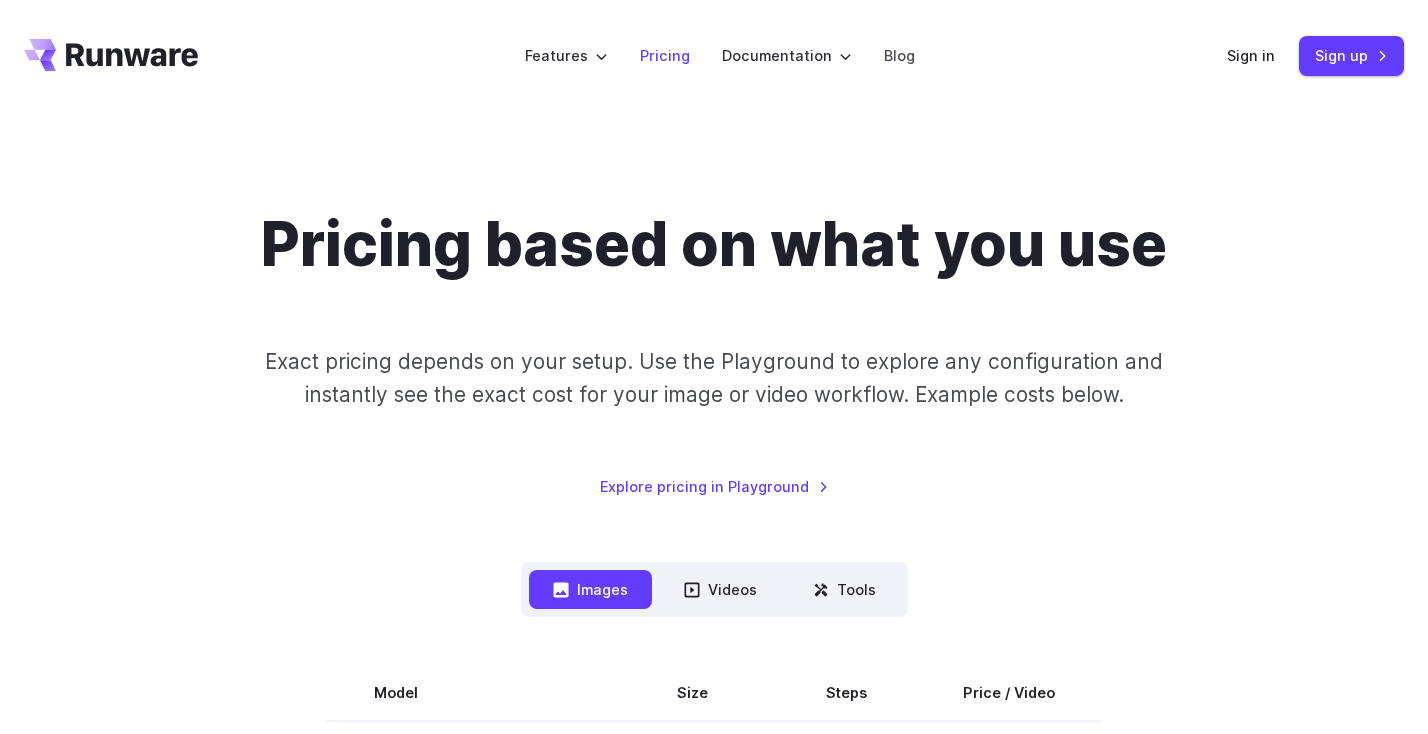 click on "Pricing" at bounding box center [665, 55] 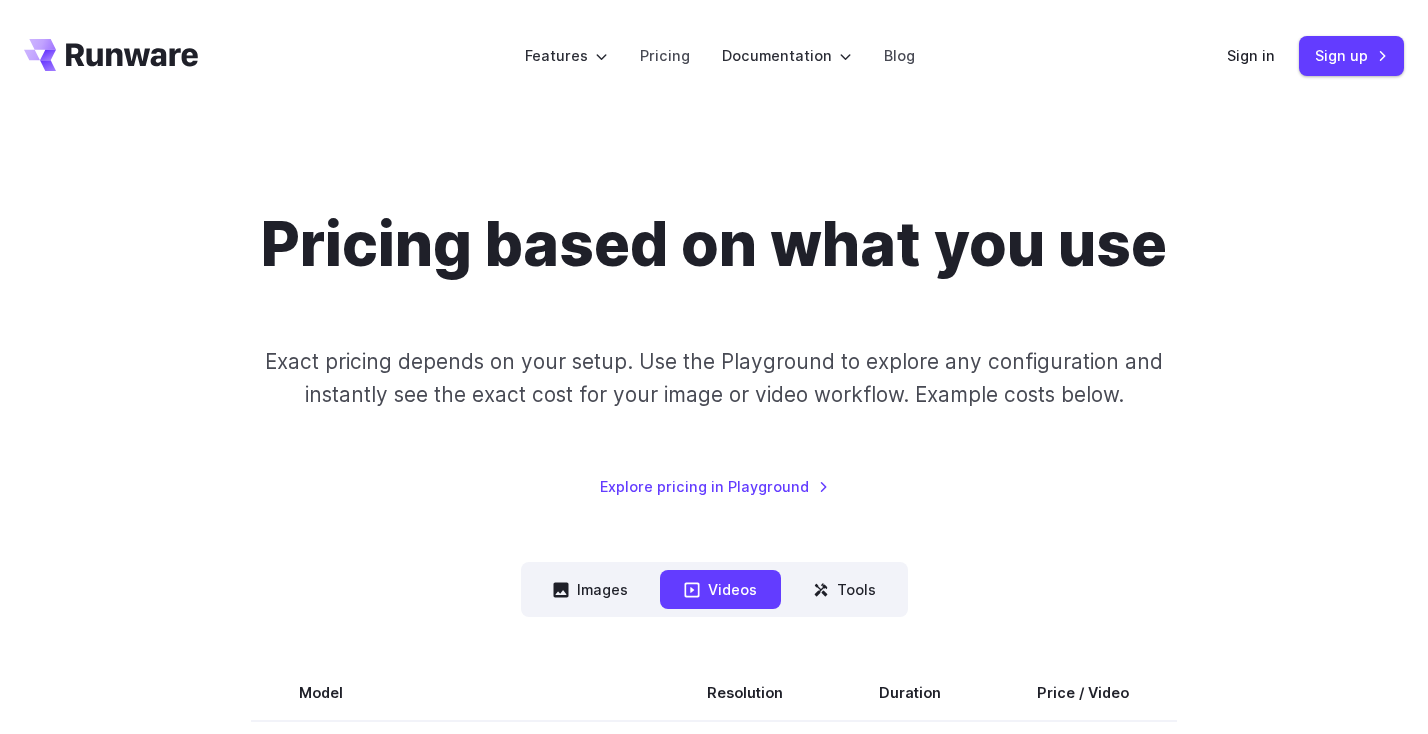 scroll, scrollTop: 0, scrollLeft: 0, axis: both 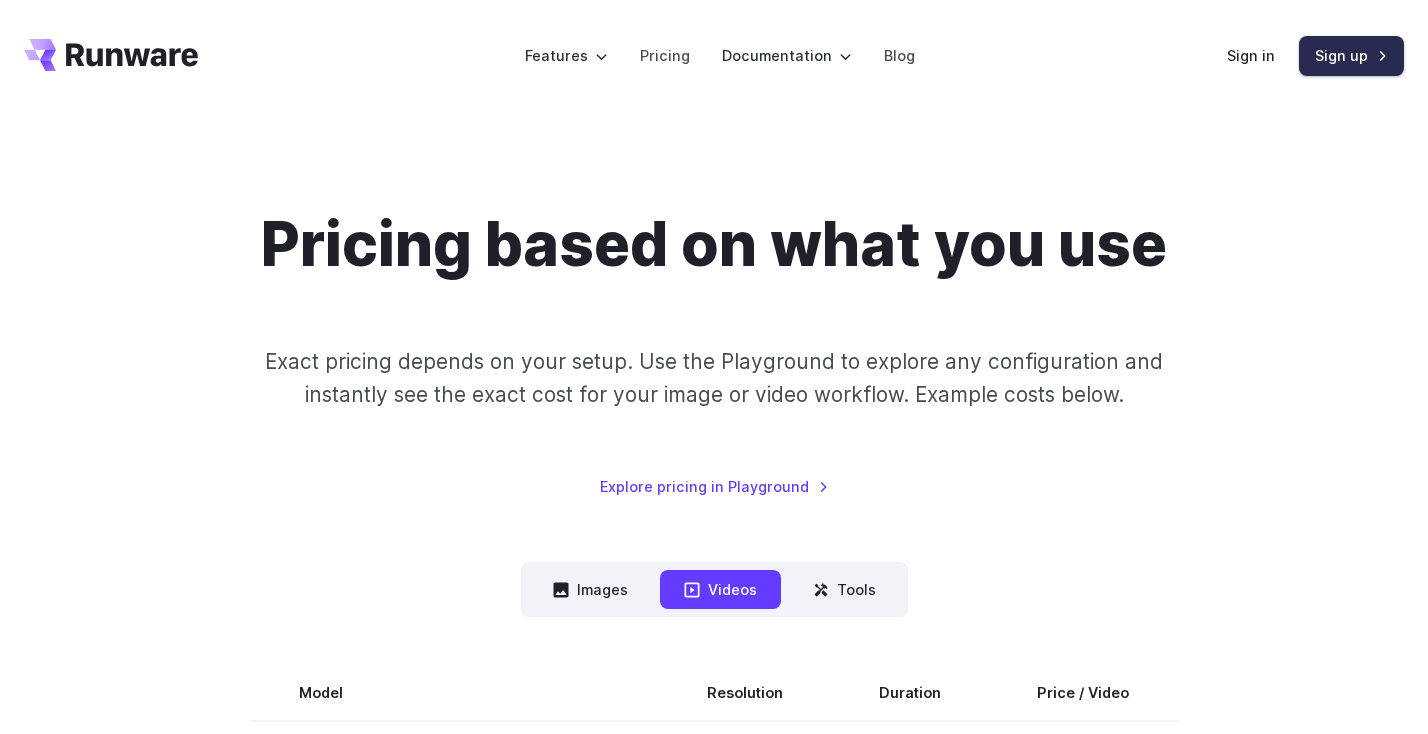 click on "Sign up" at bounding box center [1351, 55] 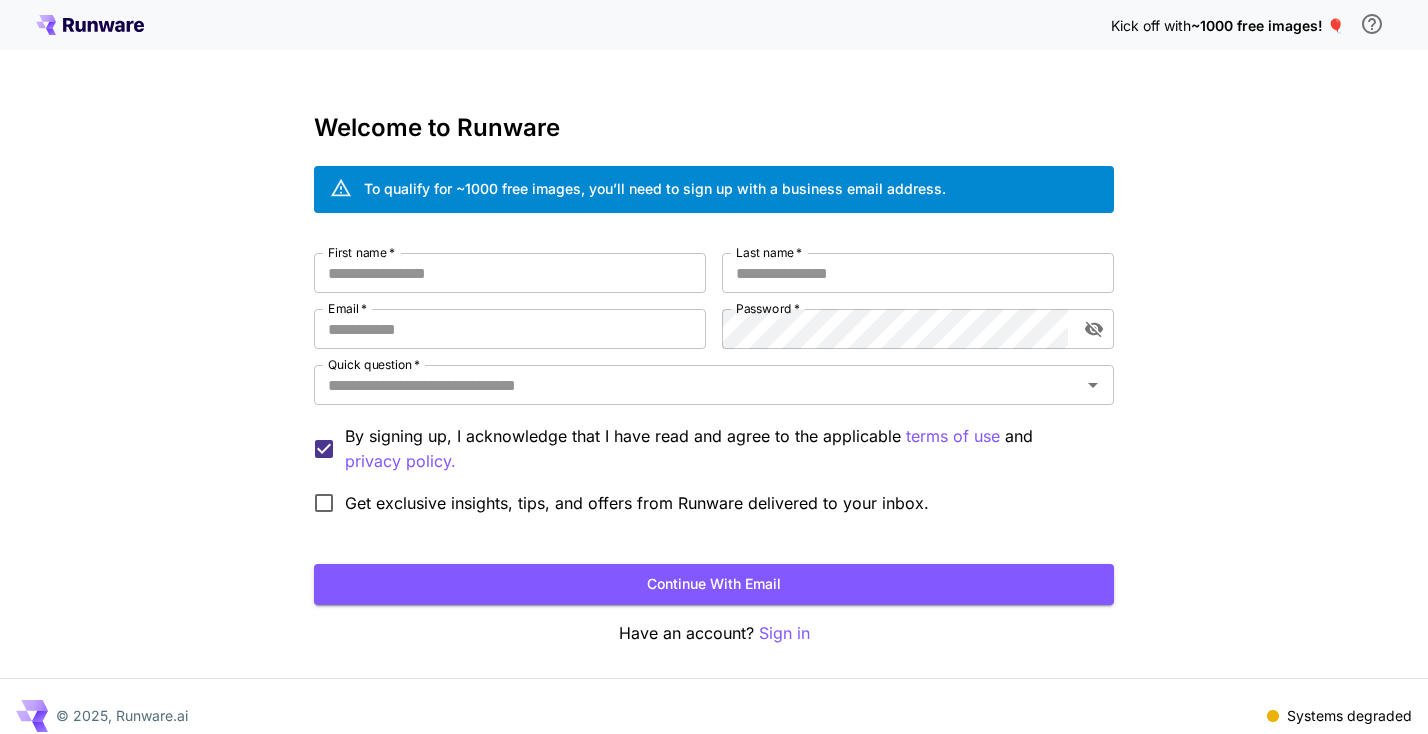 scroll, scrollTop: 0, scrollLeft: 0, axis: both 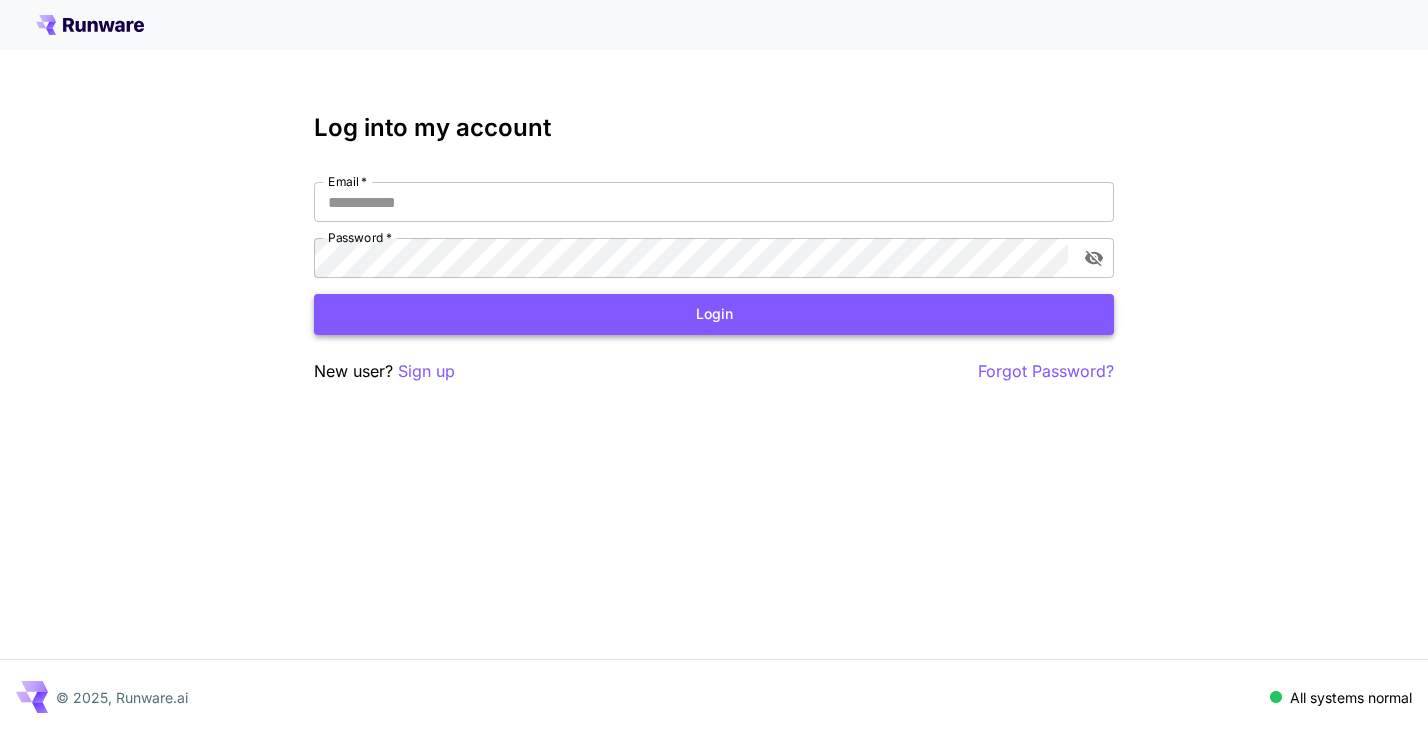type on "**********" 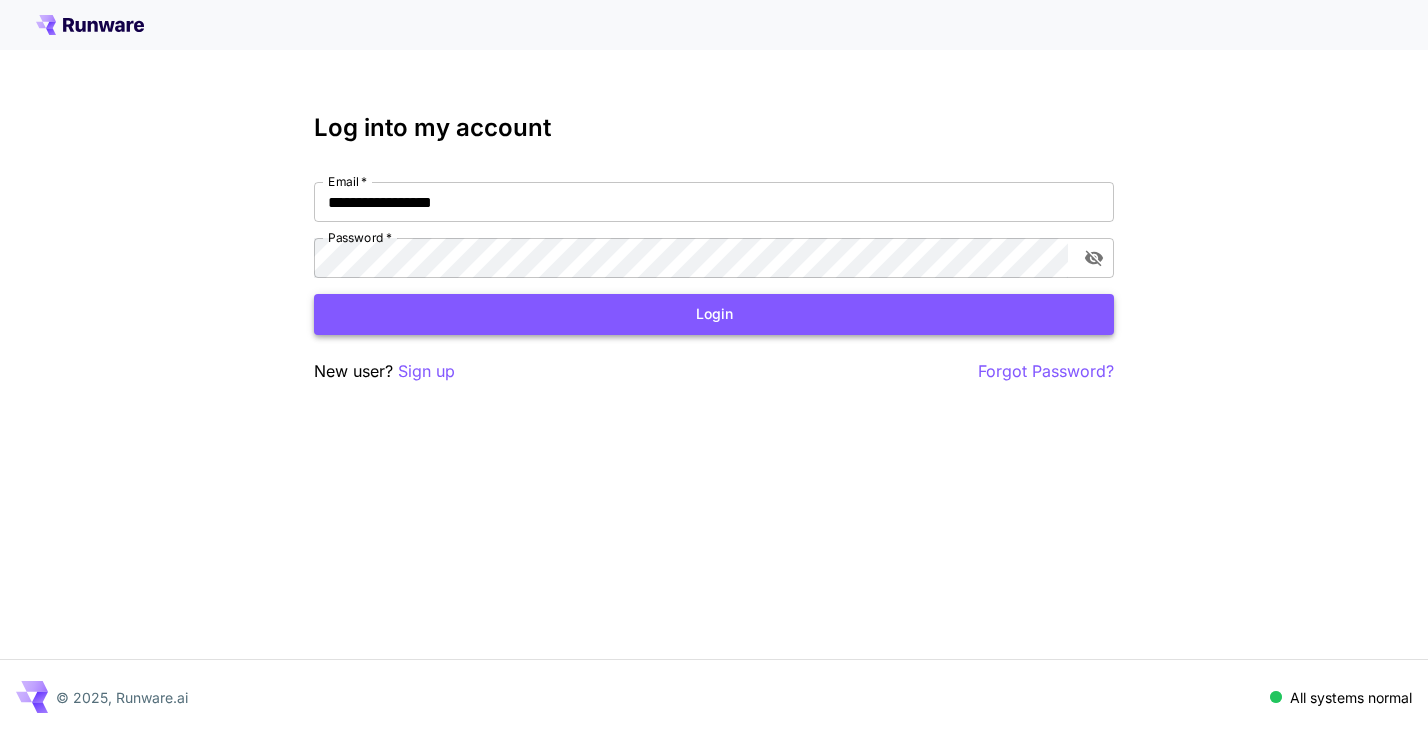 click on "Login" at bounding box center (714, 314) 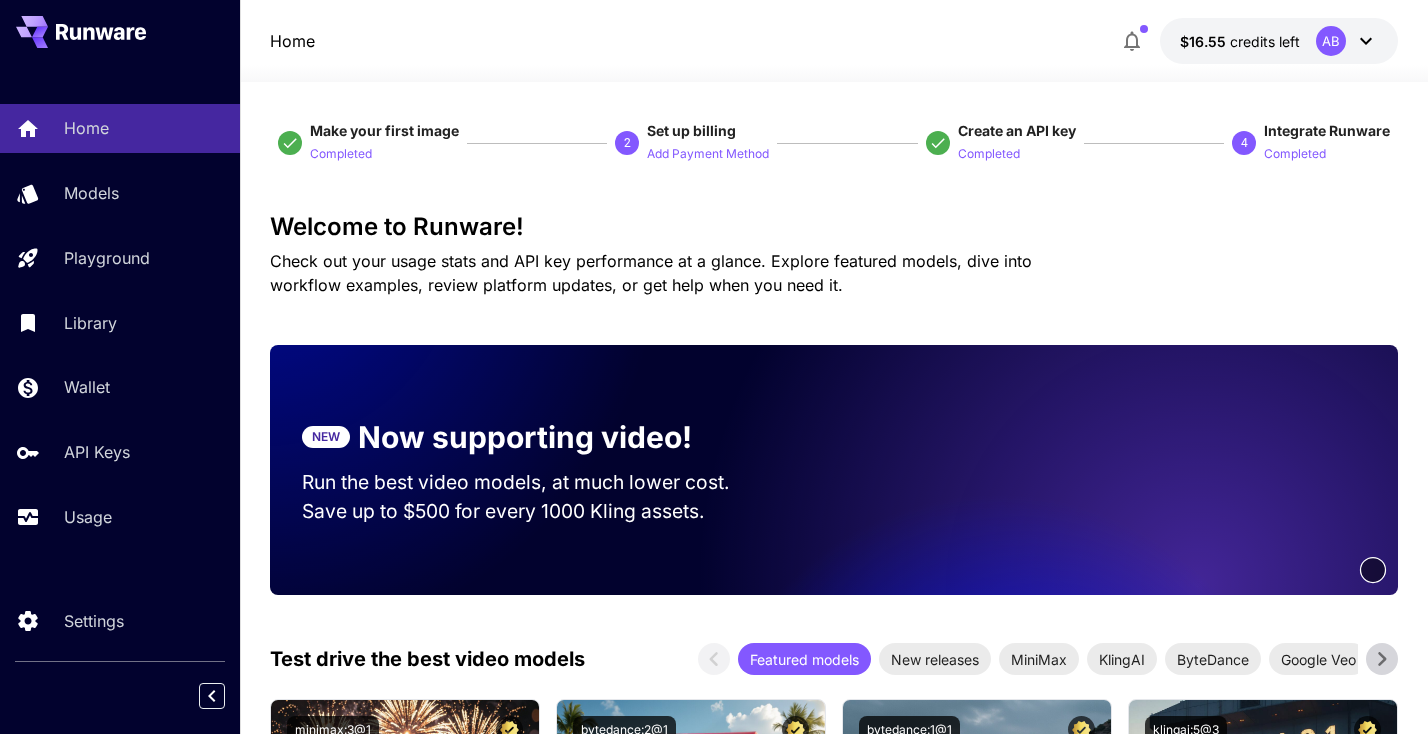 scroll, scrollTop: 0, scrollLeft: 0, axis: both 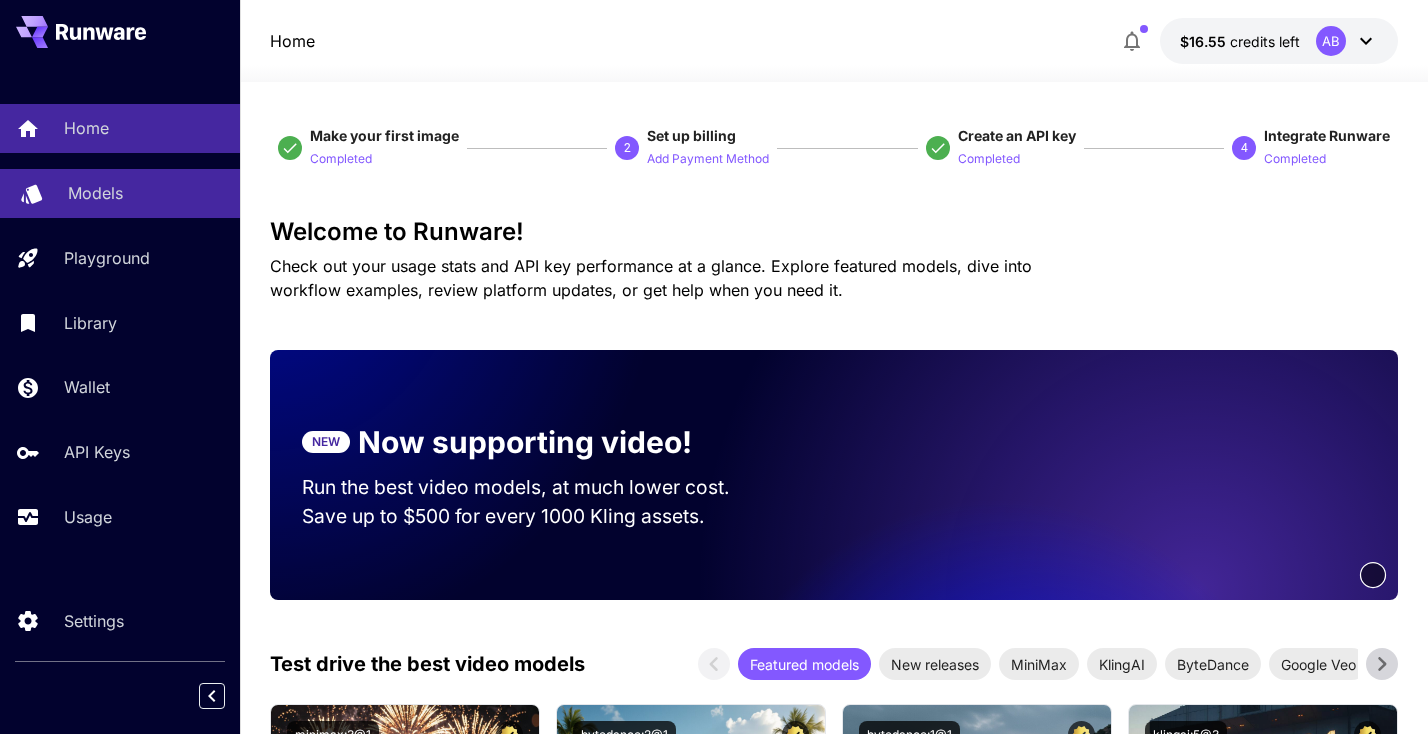 click on "Models" at bounding box center (120, 193) 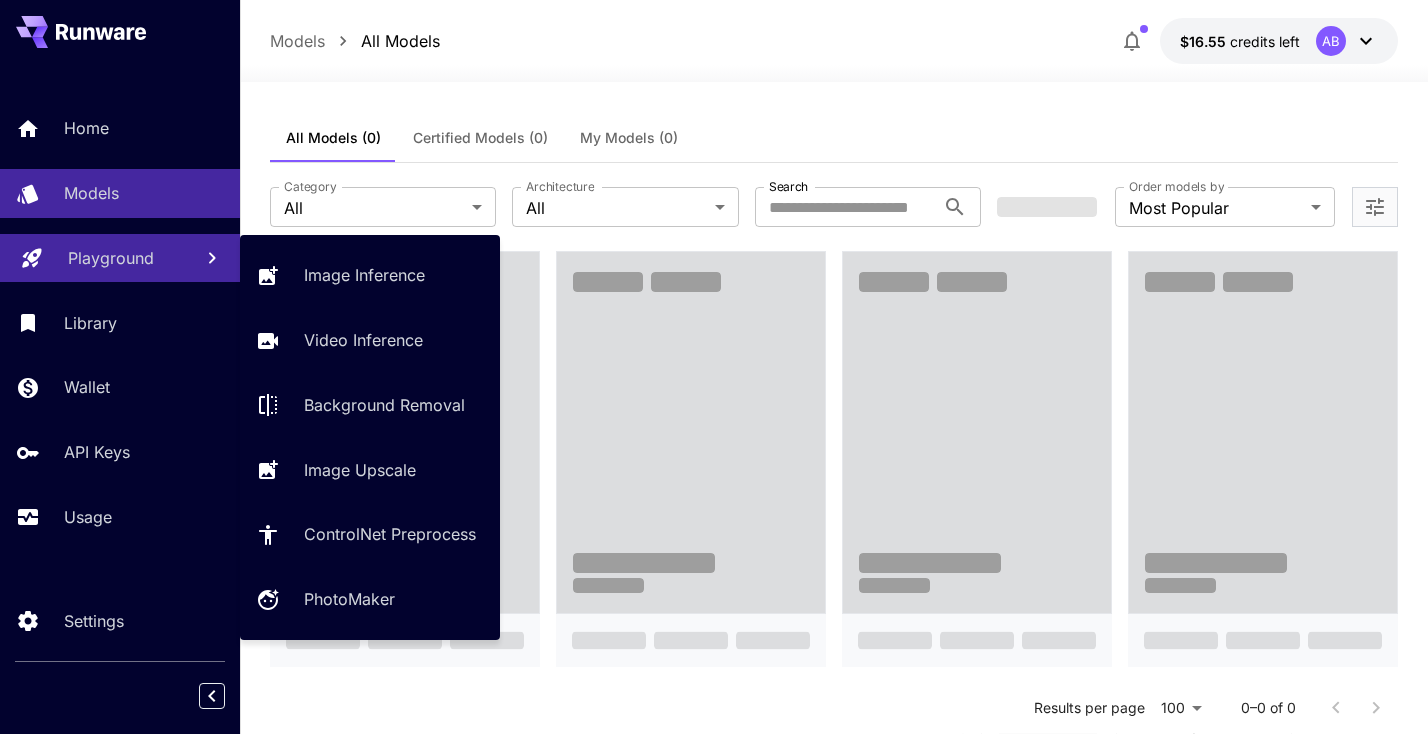 click on "Playground" at bounding box center [122, 258] 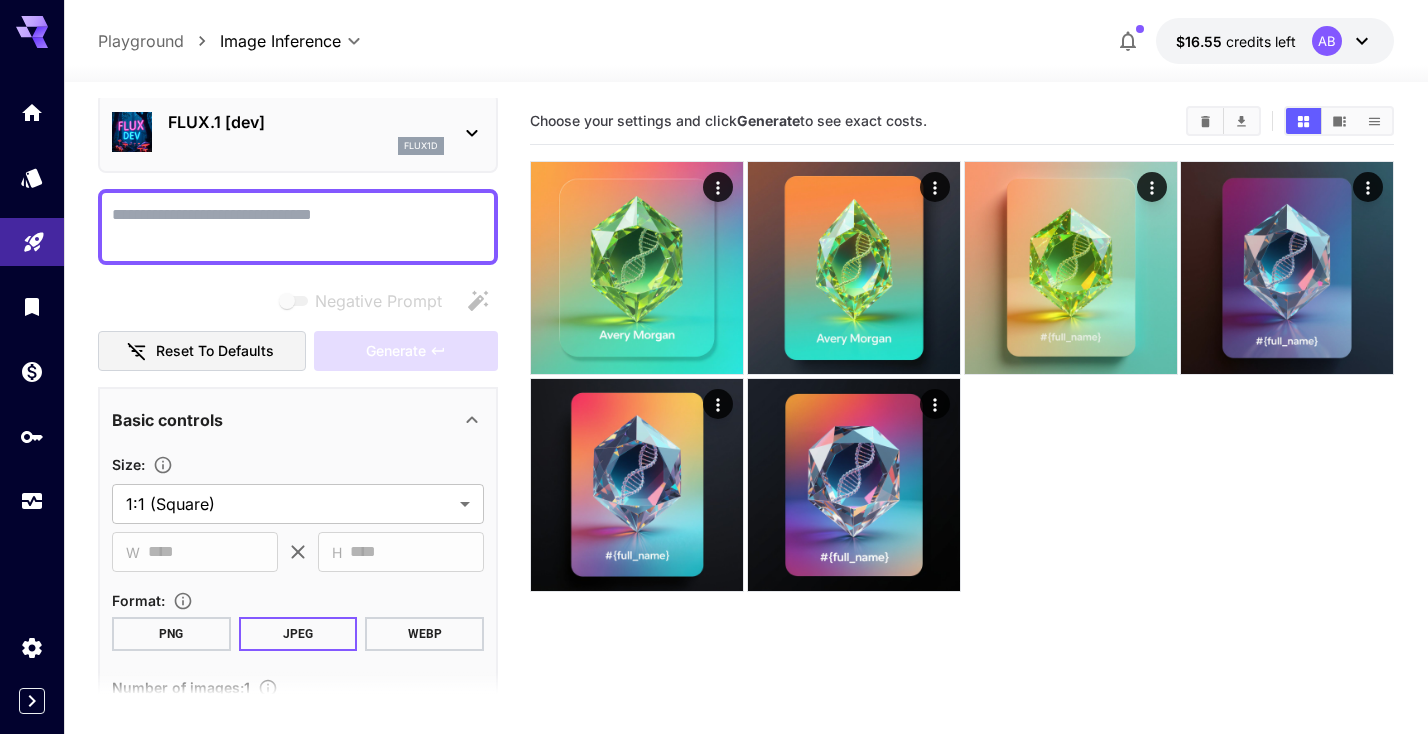 scroll, scrollTop: 0, scrollLeft: 0, axis: both 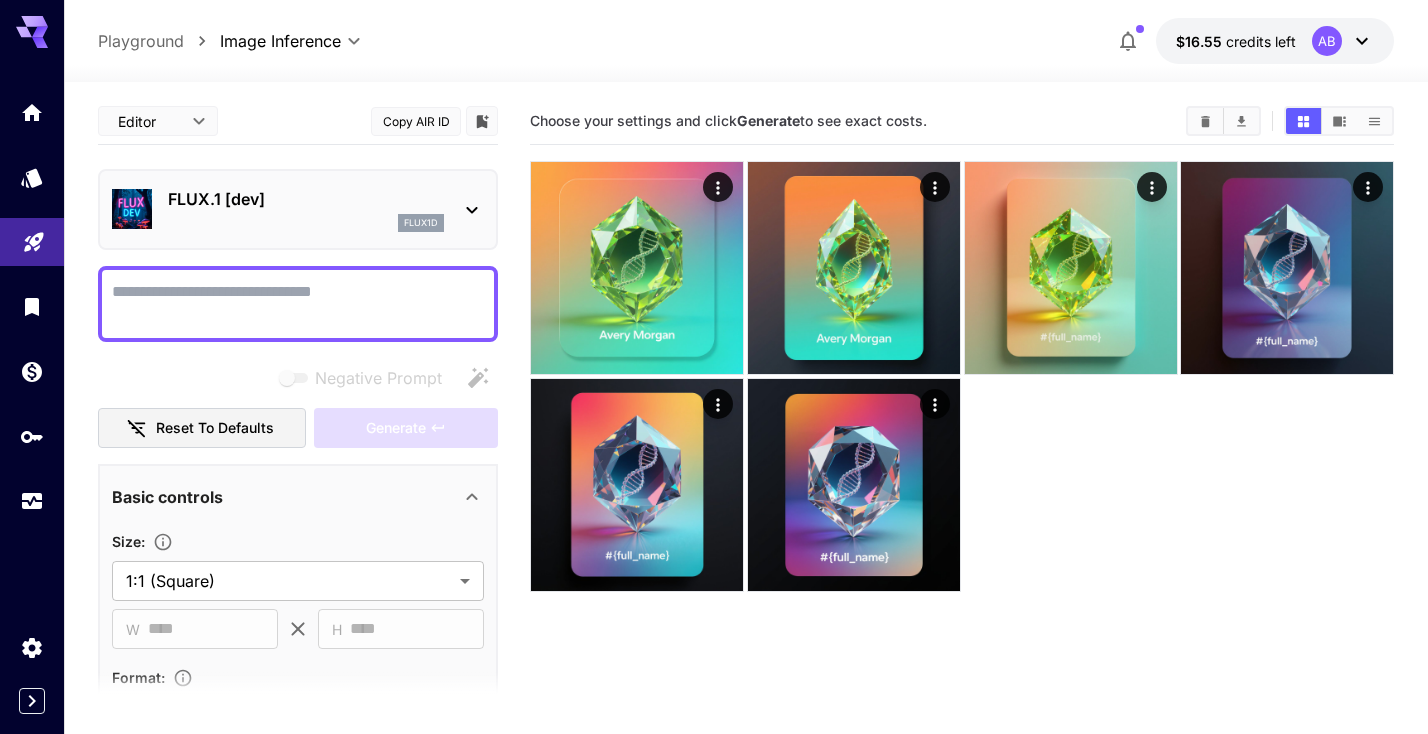 click on "Negative Prompt" at bounding box center (298, 304) 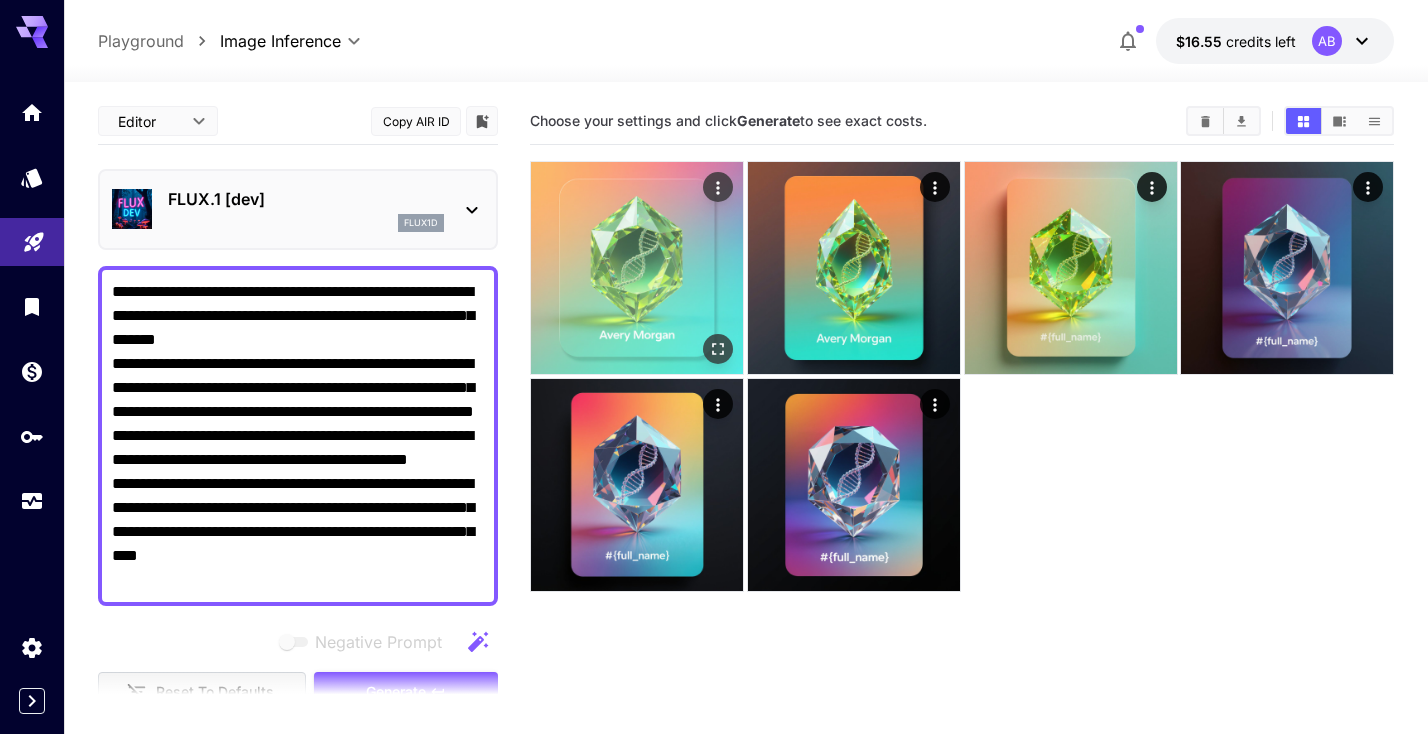 type on "**********" 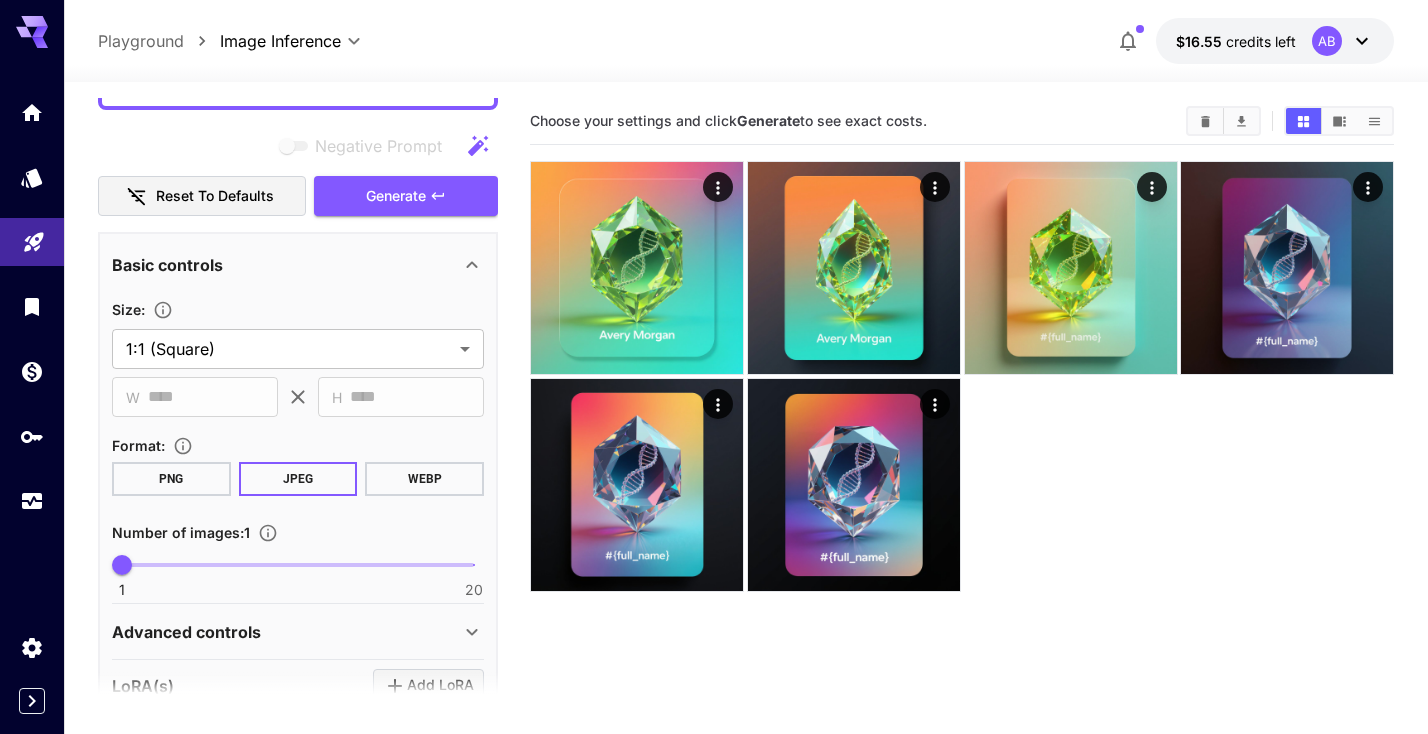 scroll, scrollTop: 861, scrollLeft: 0, axis: vertical 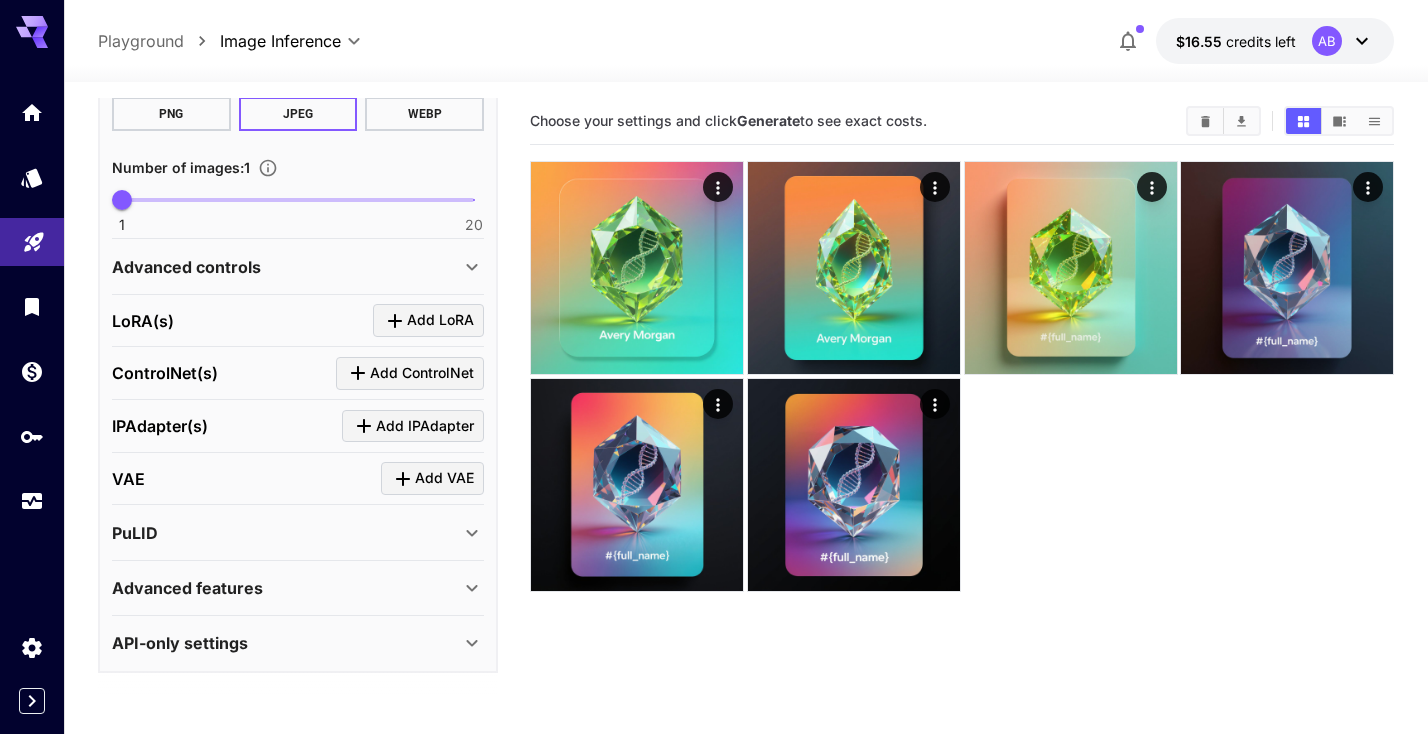 click on "Advanced features" at bounding box center [286, 588] 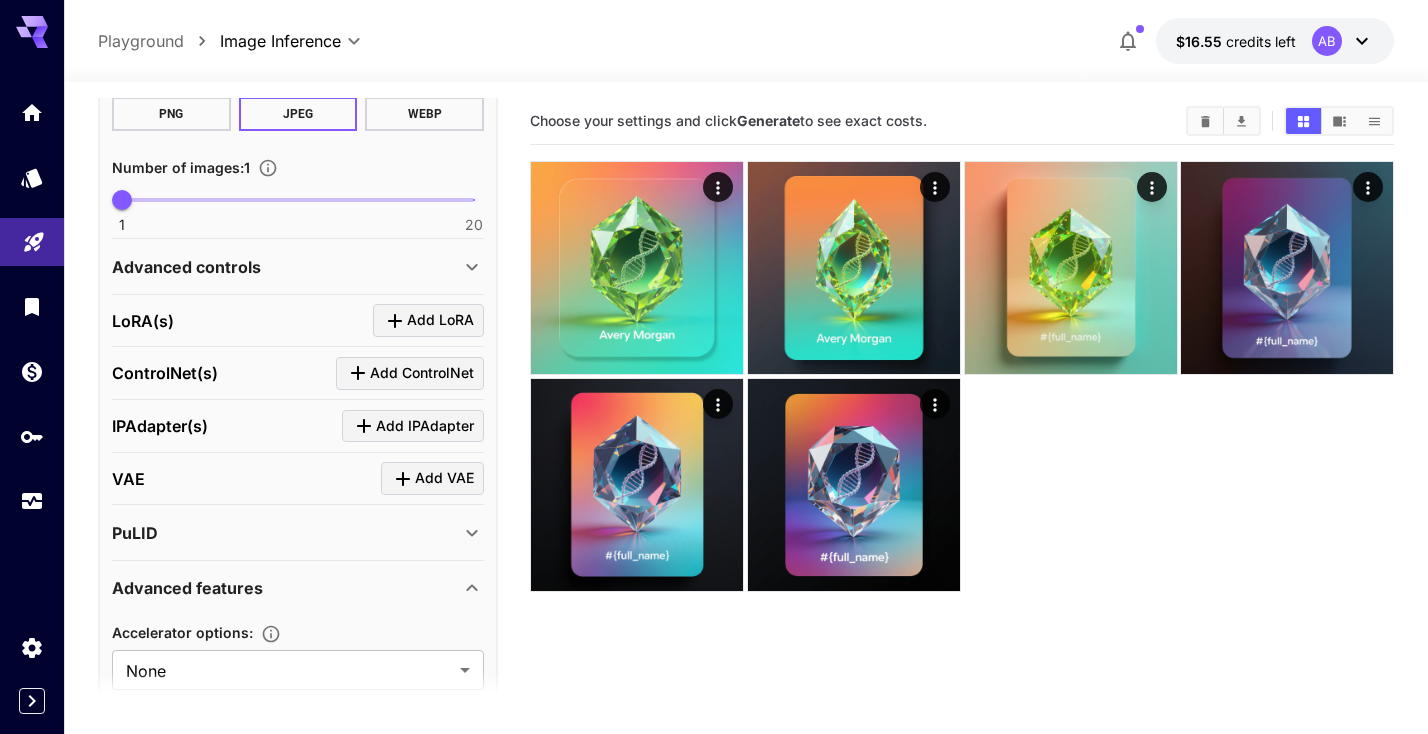 scroll, scrollTop: 1027, scrollLeft: 0, axis: vertical 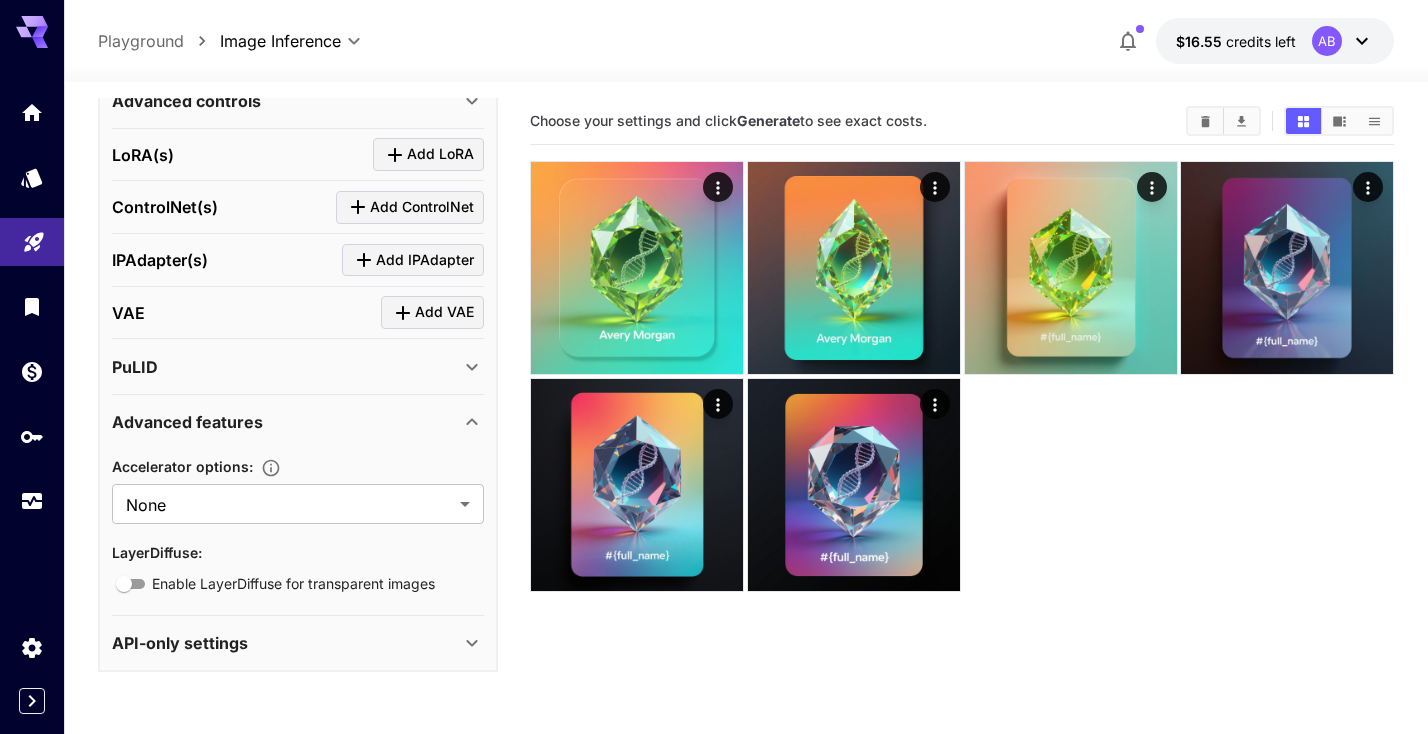 click on "API-only settings" at bounding box center (286, 643) 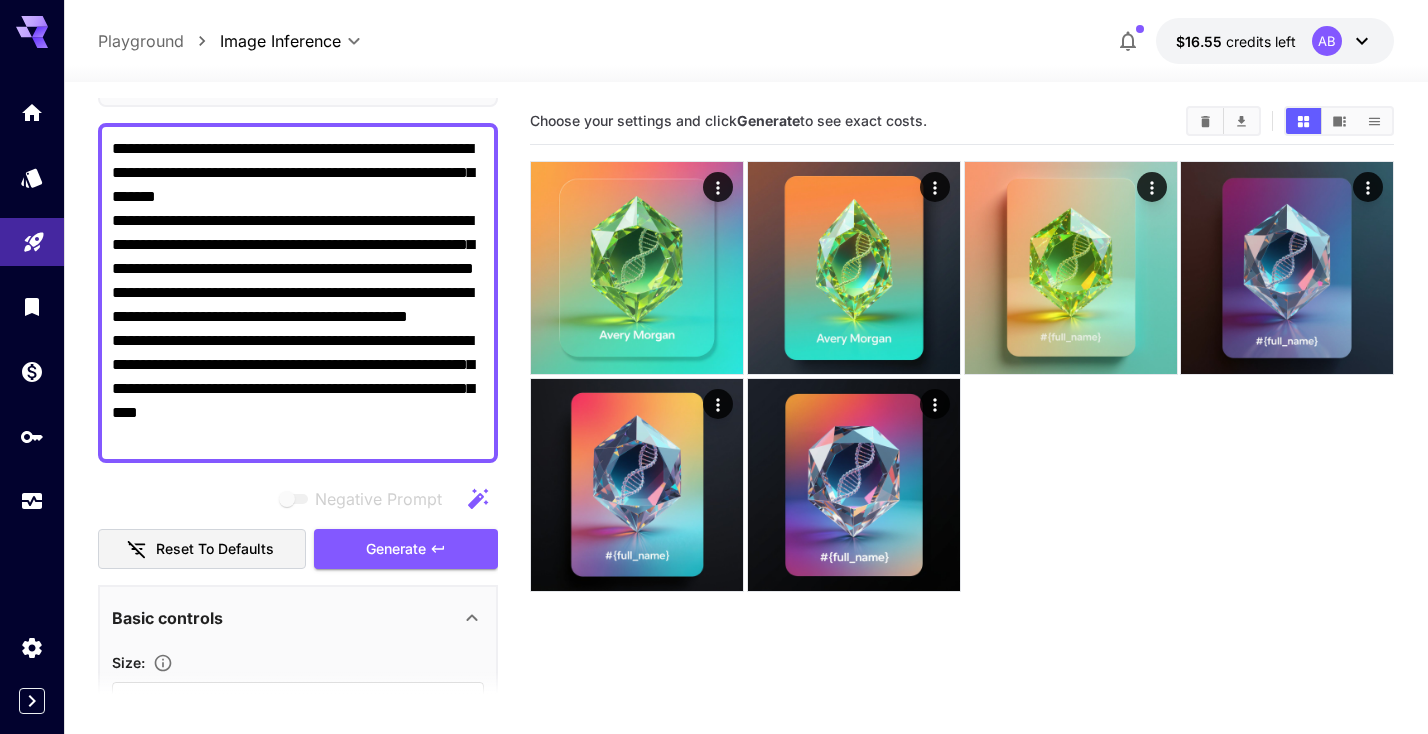 scroll, scrollTop: 0, scrollLeft: 0, axis: both 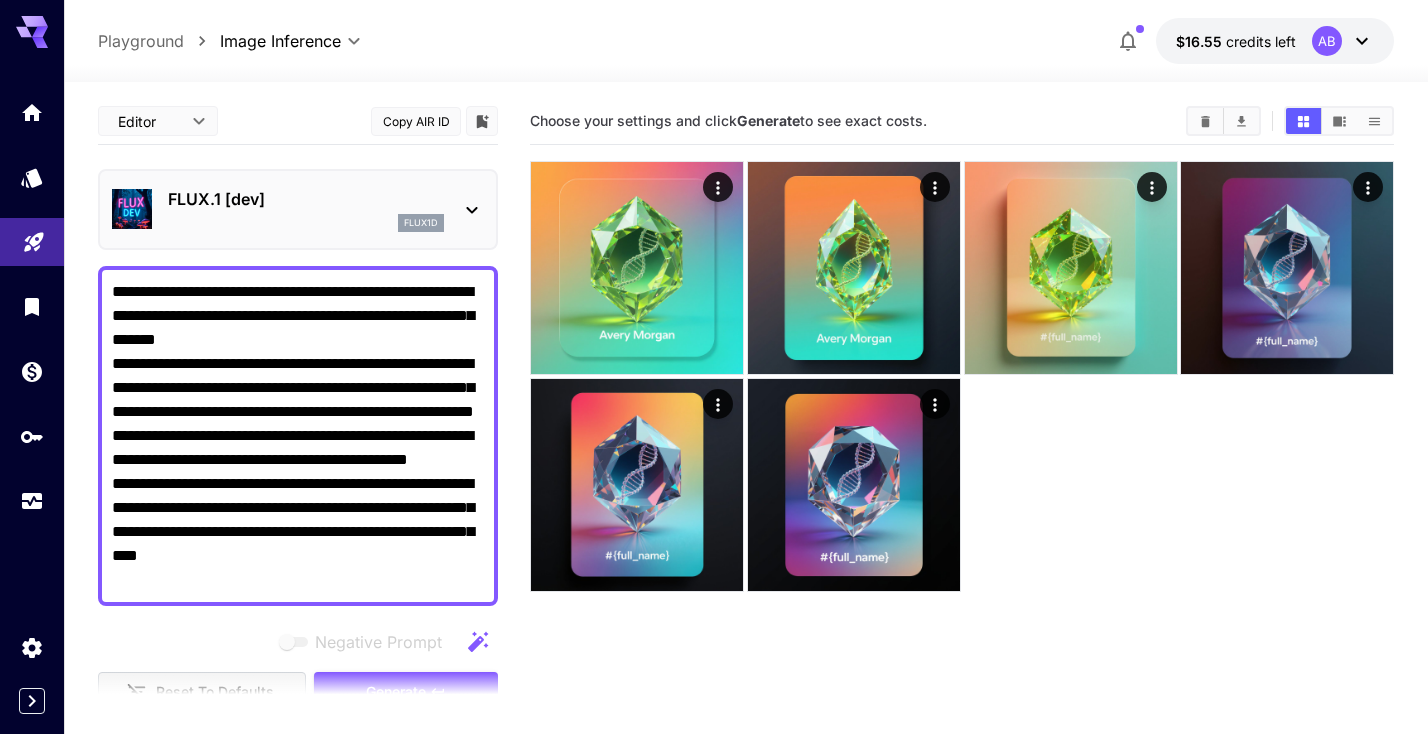 click on "FLUX.1 [dev]" at bounding box center [306, 199] 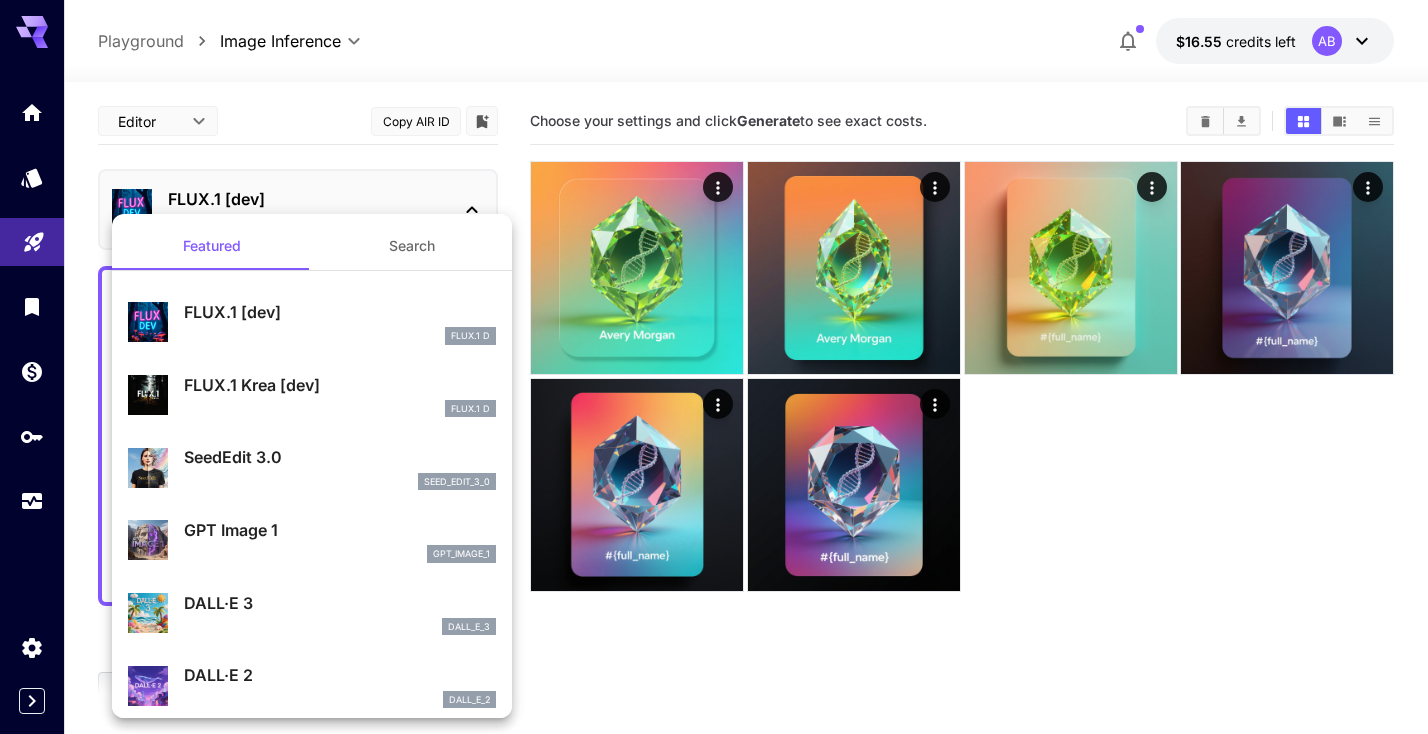 click at bounding box center [714, 367] 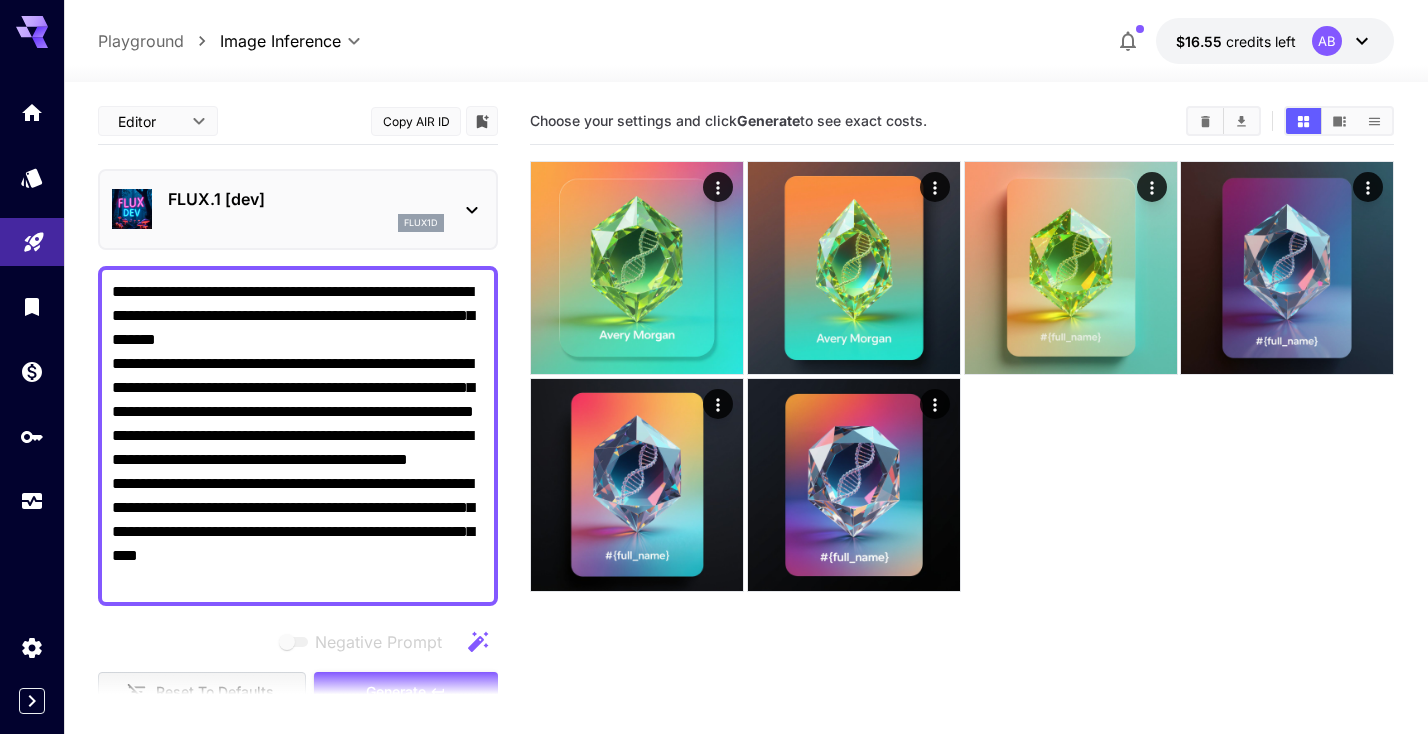 click on "FLUX.1 [dev]" at bounding box center [306, 199] 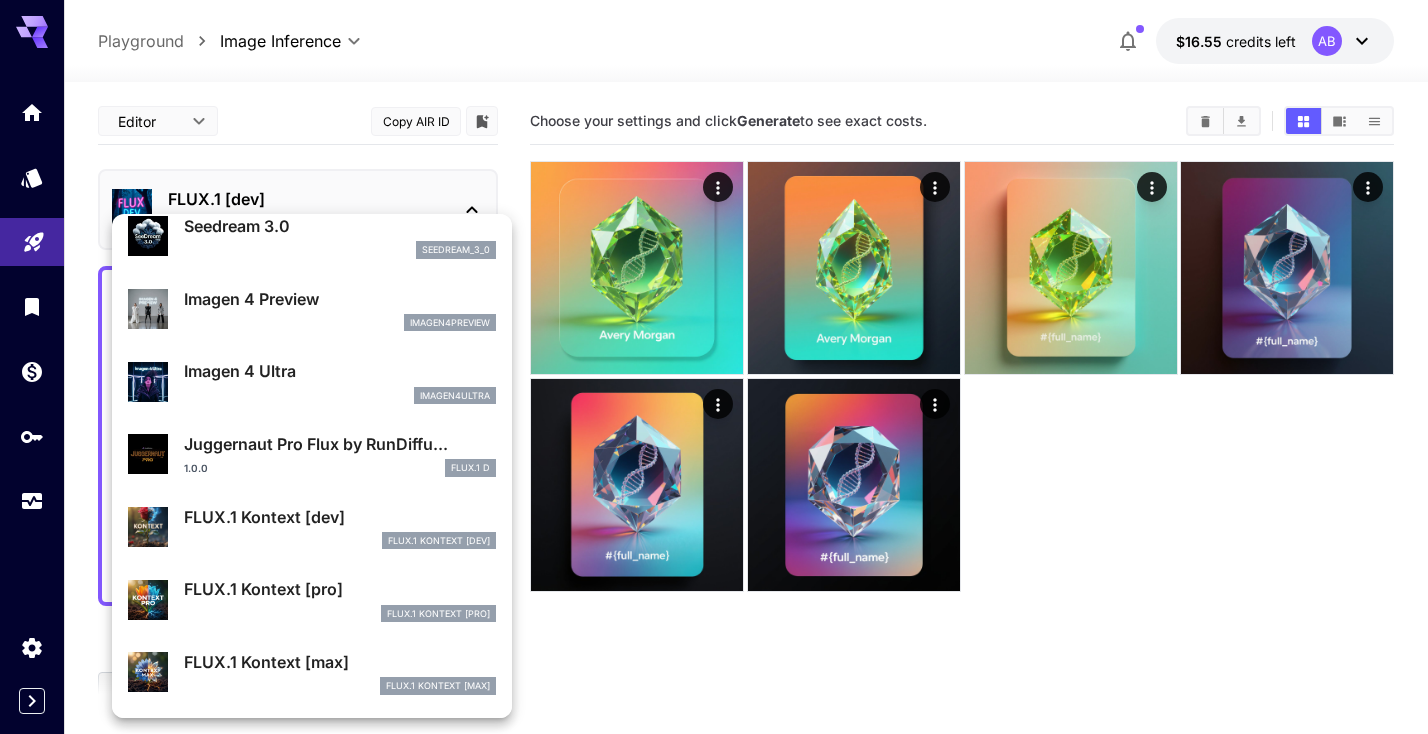 scroll, scrollTop: 529, scrollLeft: 0, axis: vertical 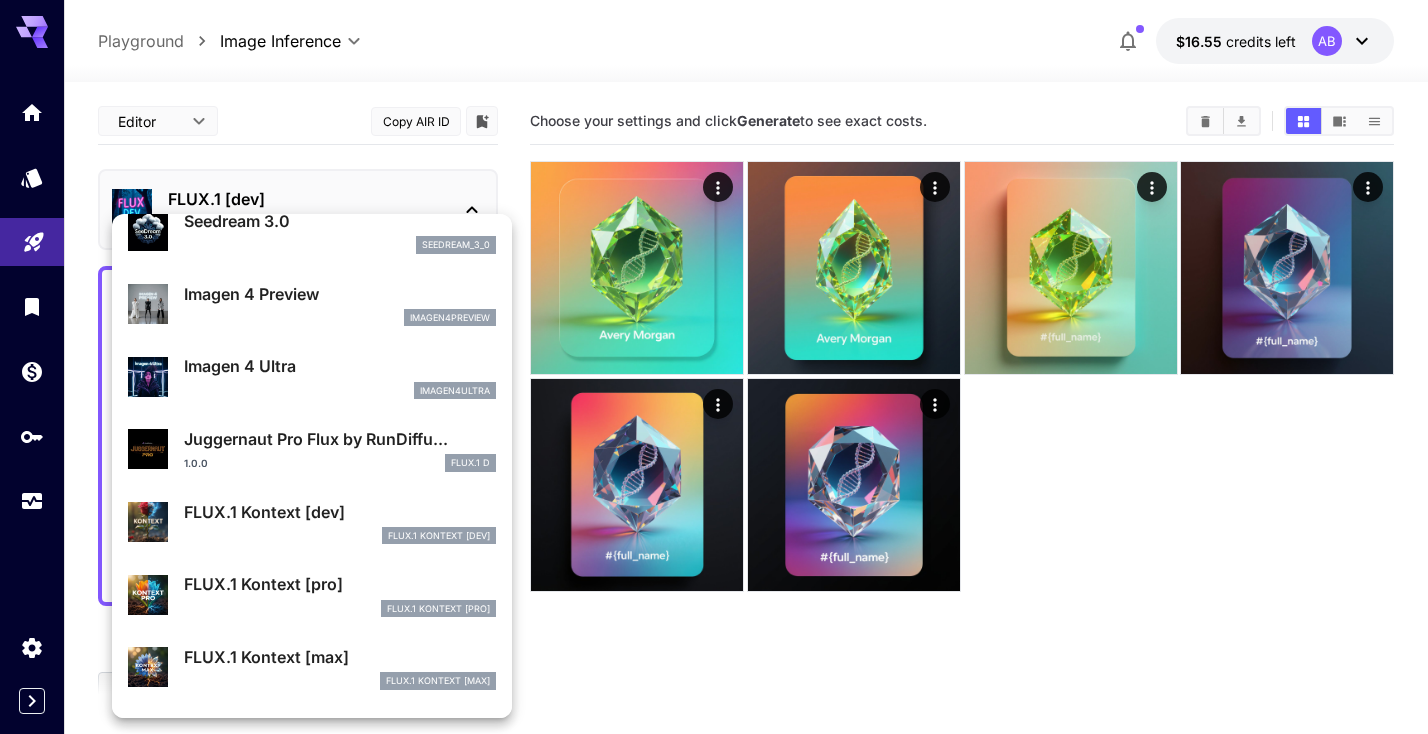 click on "FLUX.1 Kontext [pro] FlUX.1 Kontext [pro]" at bounding box center [312, 594] 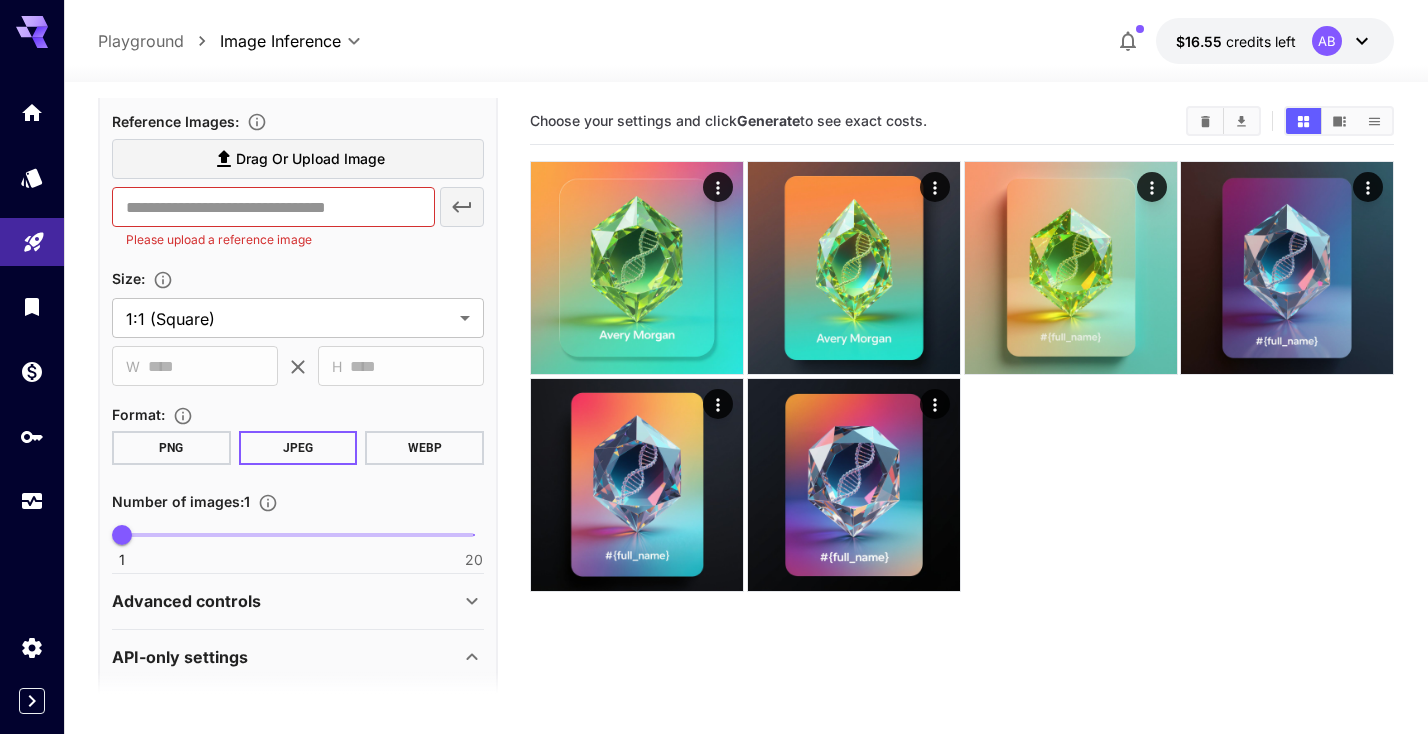 scroll, scrollTop: 660, scrollLeft: 0, axis: vertical 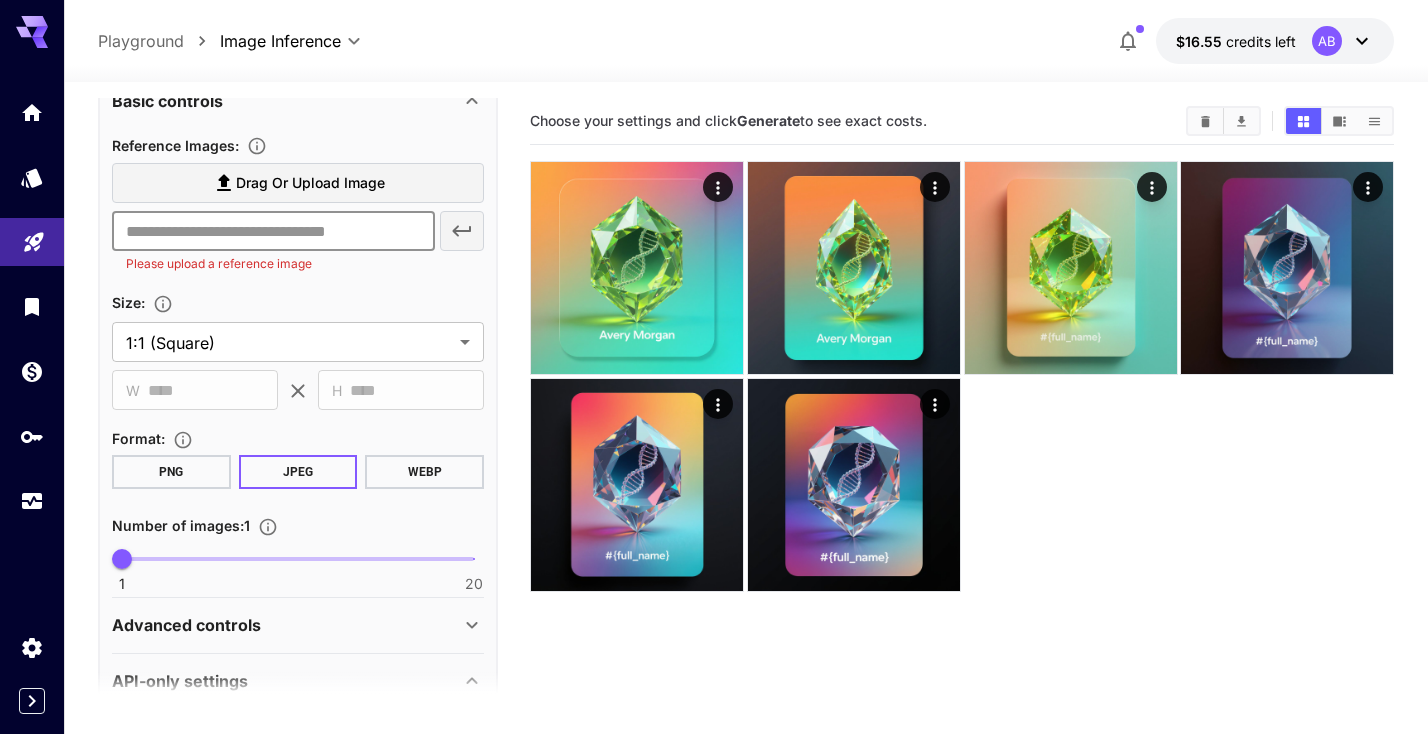 click at bounding box center [273, 231] 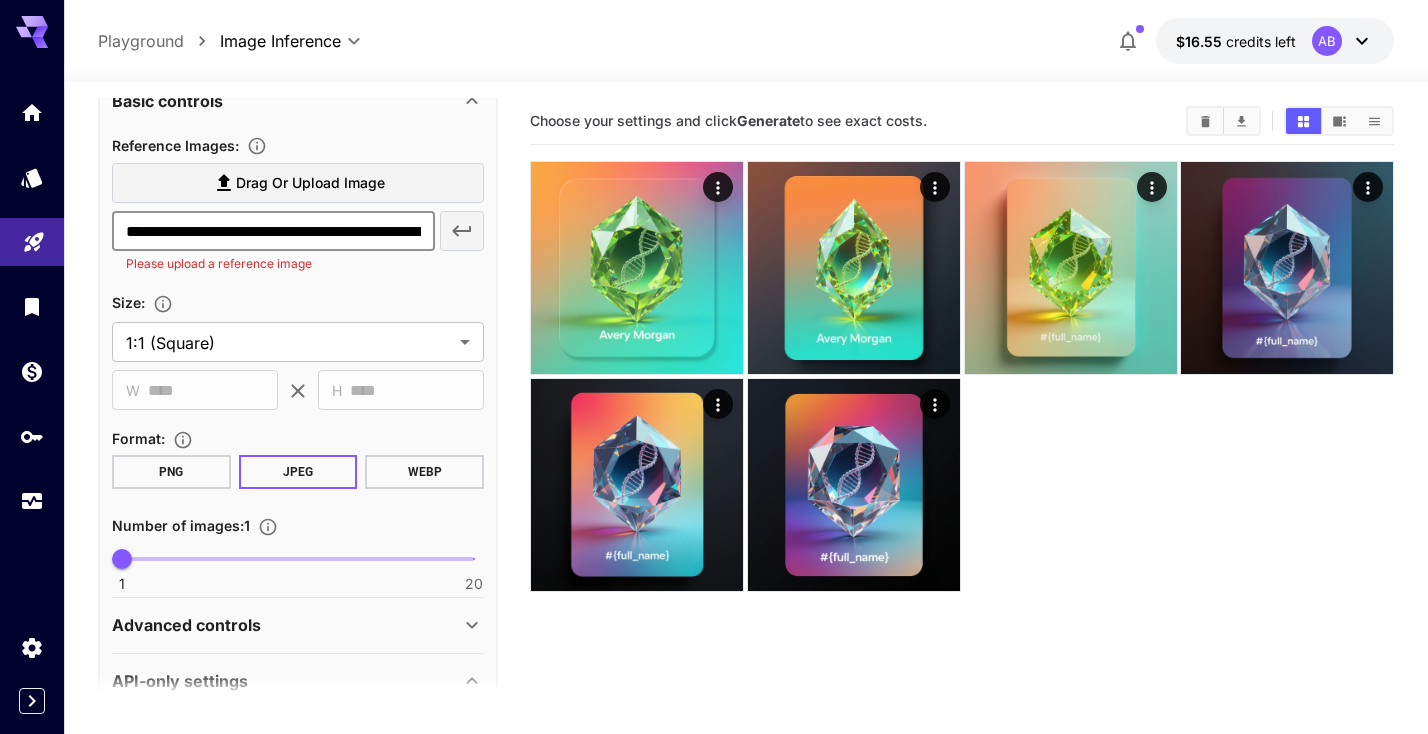 scroll, scrollTop: 0, scrollLeft: 278, axis: horizontal 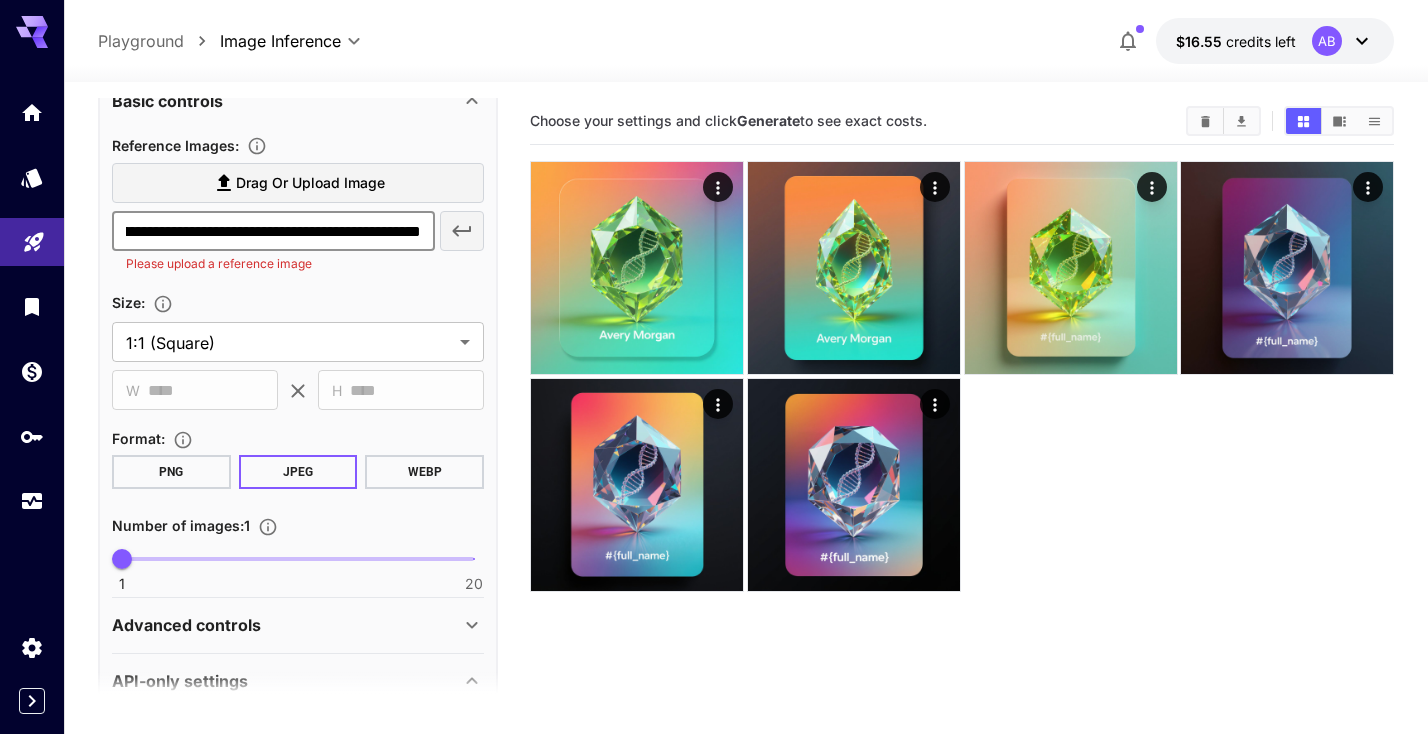 click 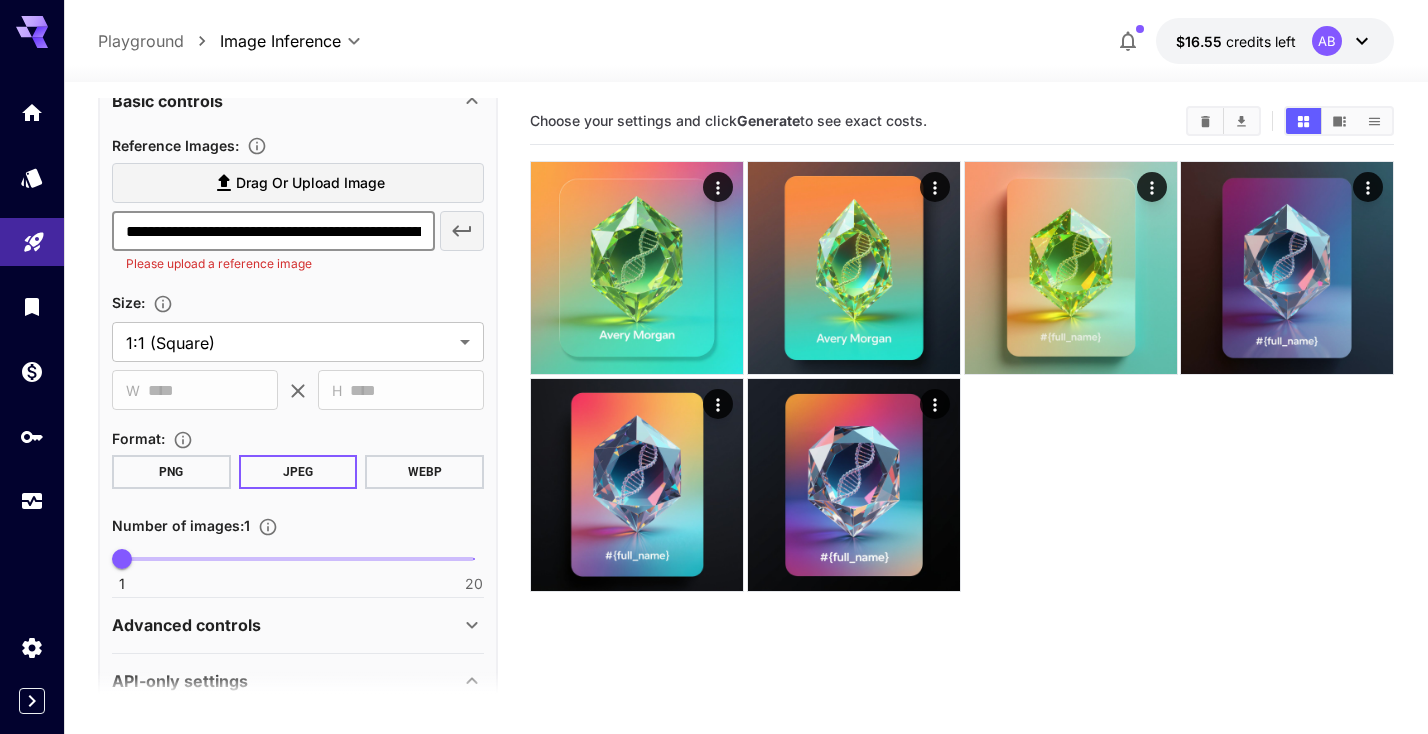 click on "**********" at bounding box center (273, 231) 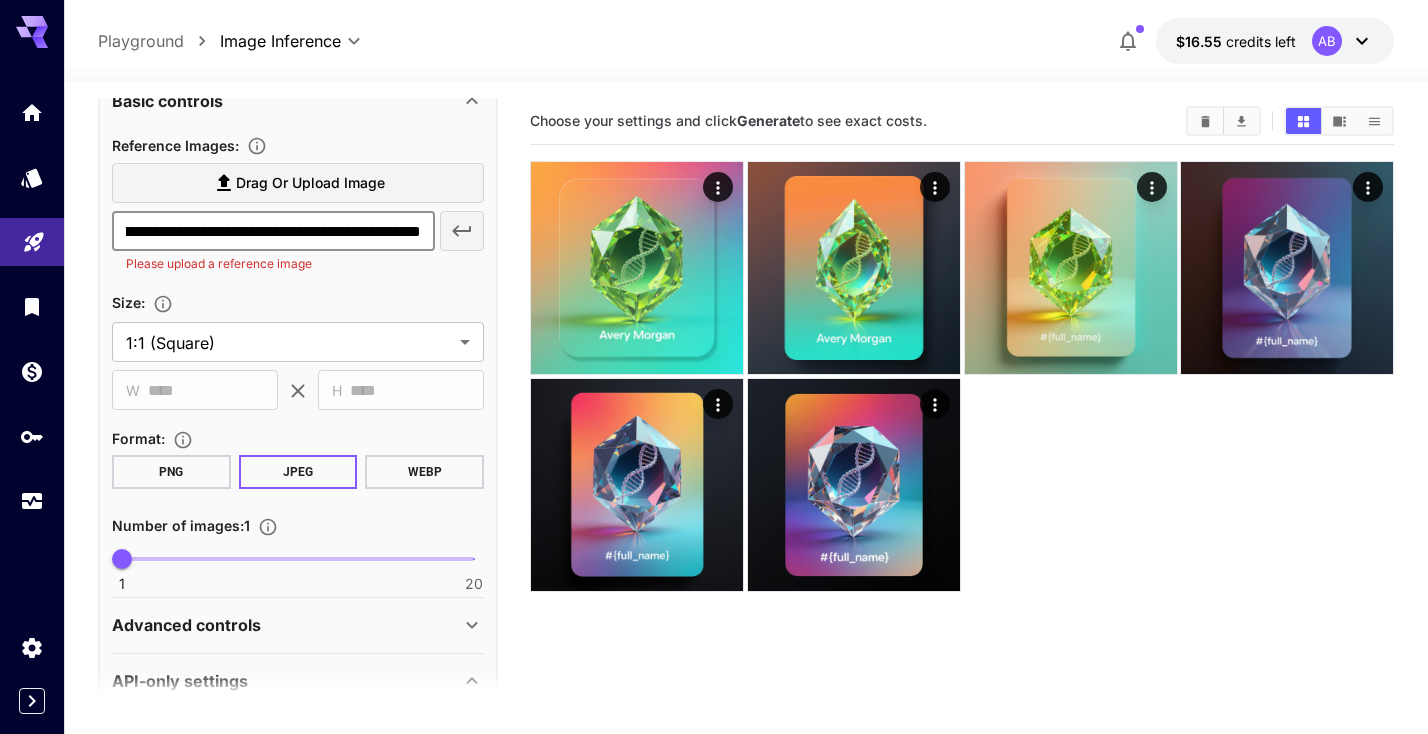 type on "**********" 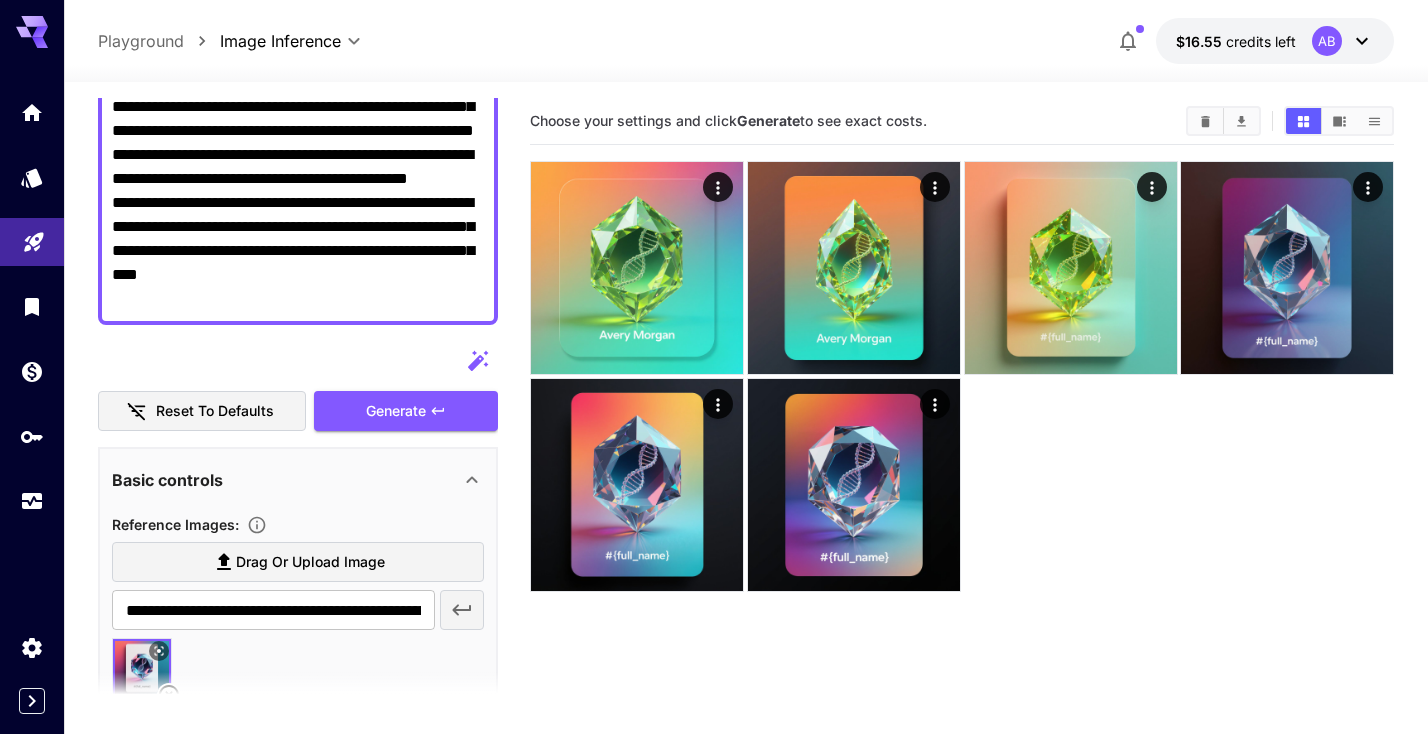 scroll, scrollTop: 207, scrollLeft: 0, axis: vertical 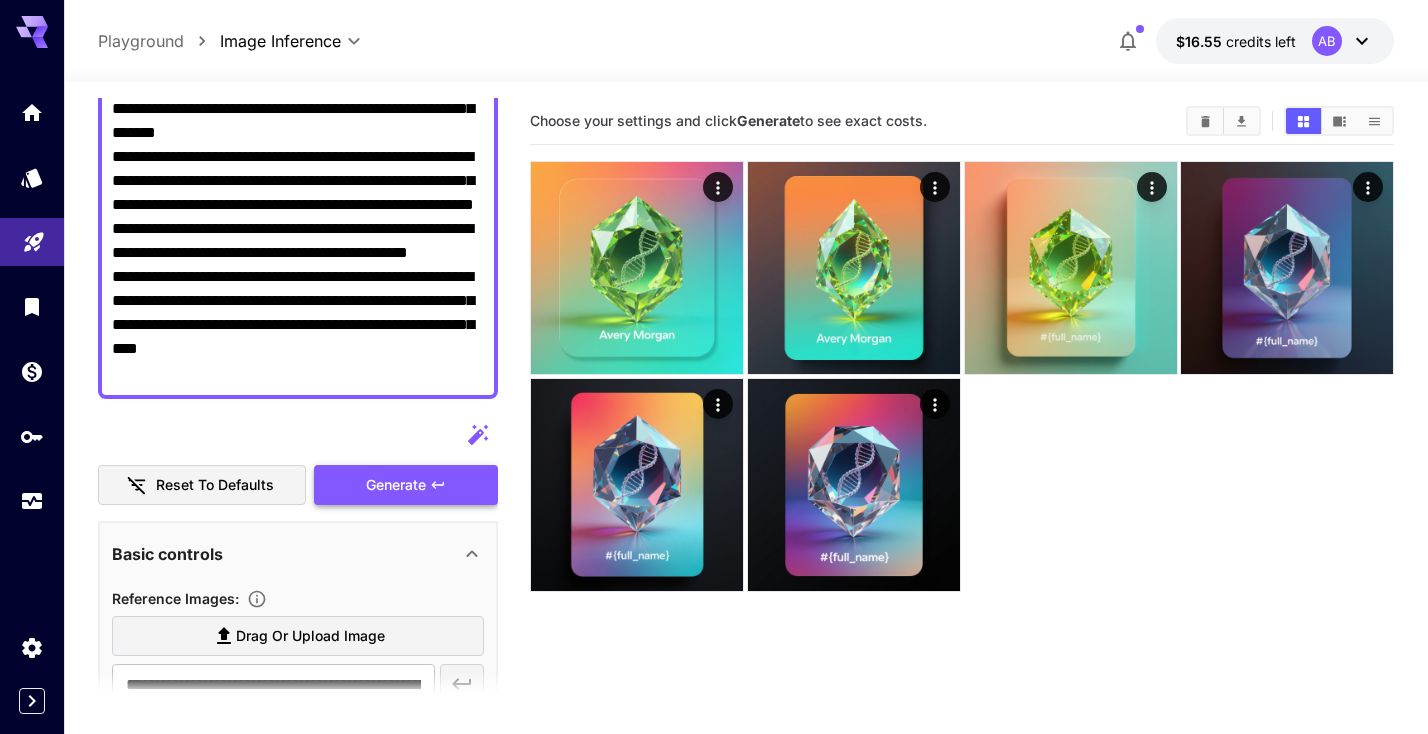 click on "Generate" at bounding box center [406, 485] 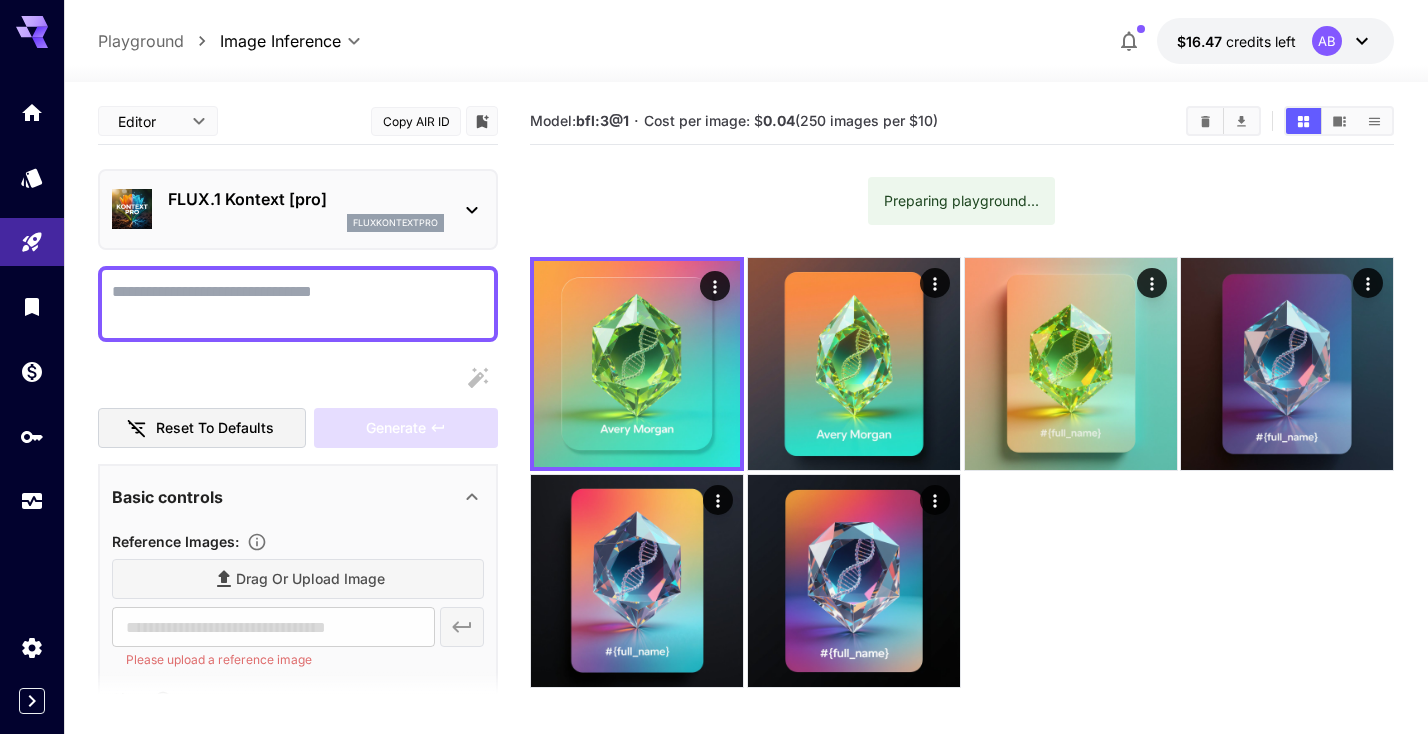 scroll, scrollTop: 0, scrollLeft: 0, axis: both 